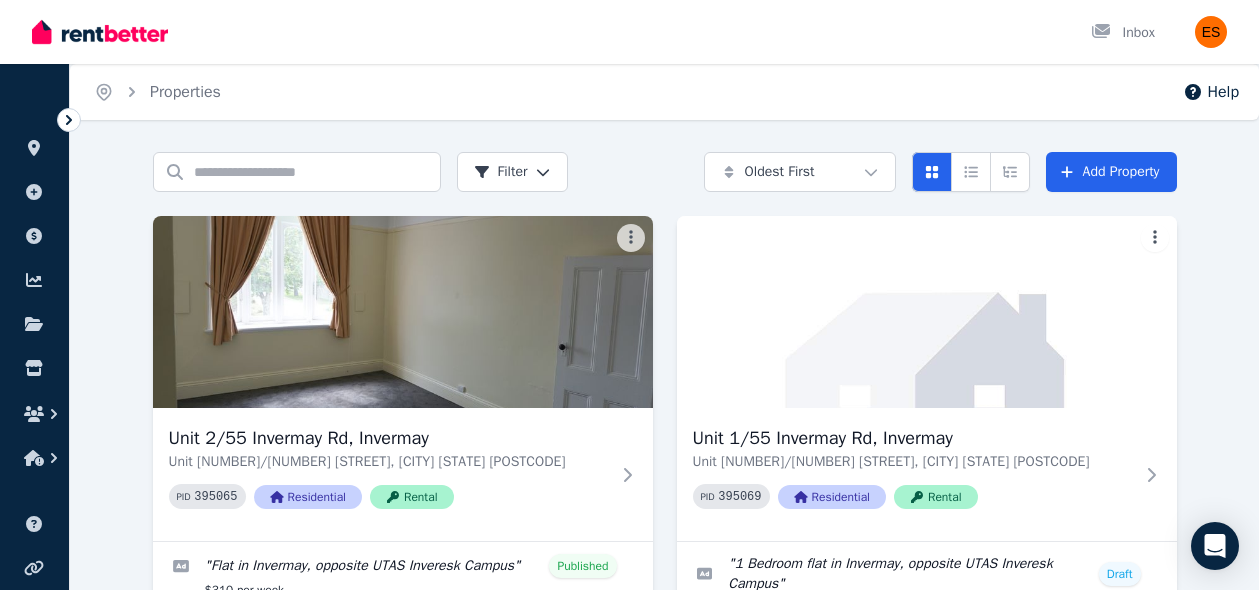 scroll, scrollTop: 108, scrollLeft: 0, axis: vertical 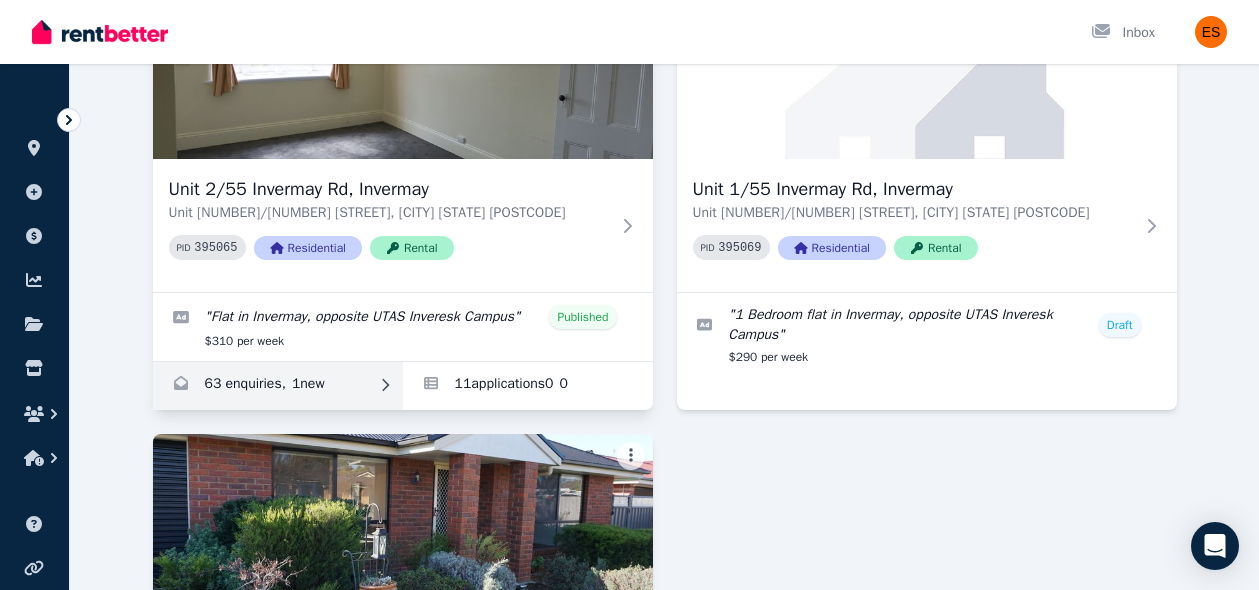 click at bounding box center (278, 386) 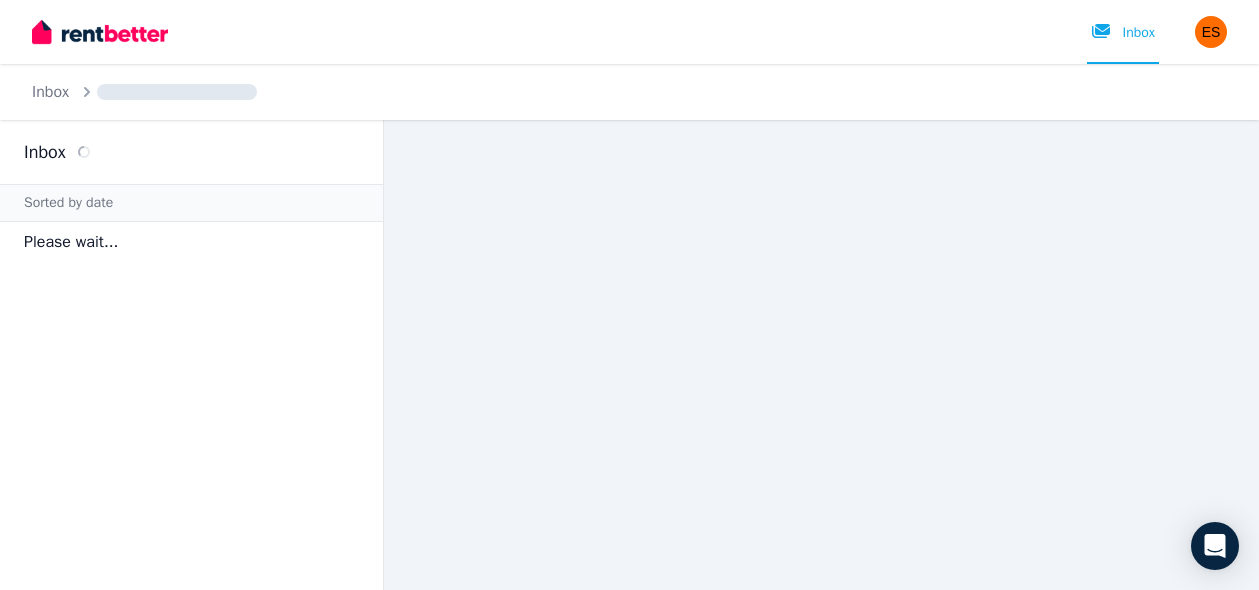 scroll, scrollTop: 0, scrollLeft: 0, axis: both 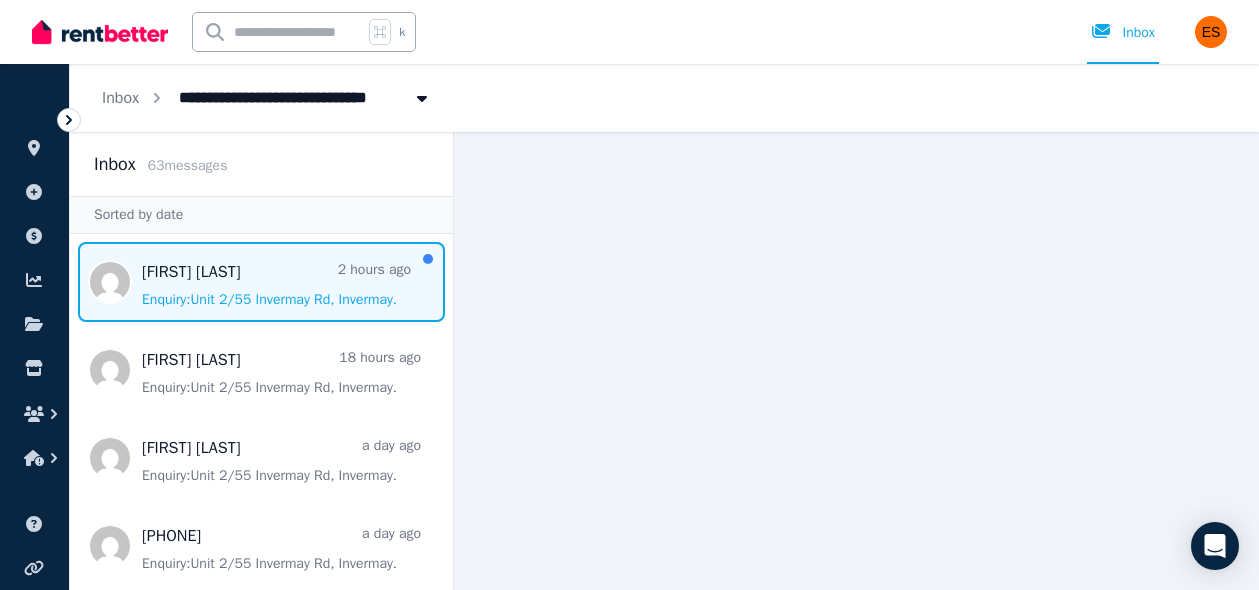 click at bounding box center [261, 282] 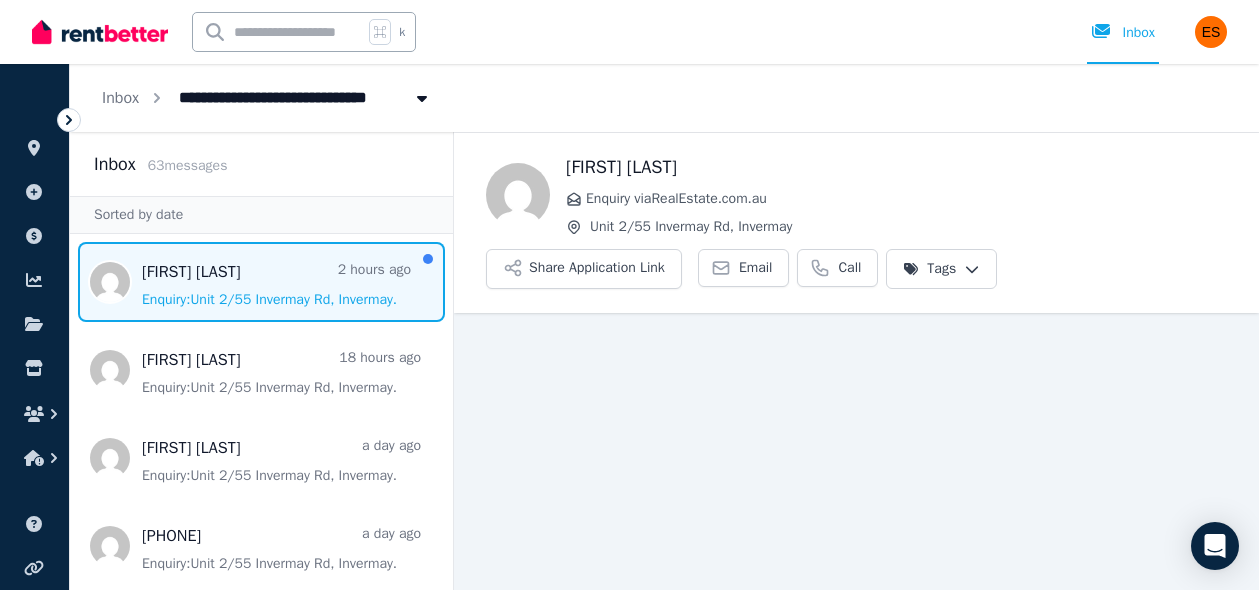 scroll, scrollTop: 20, scrollLeft: 0, axis: vertical 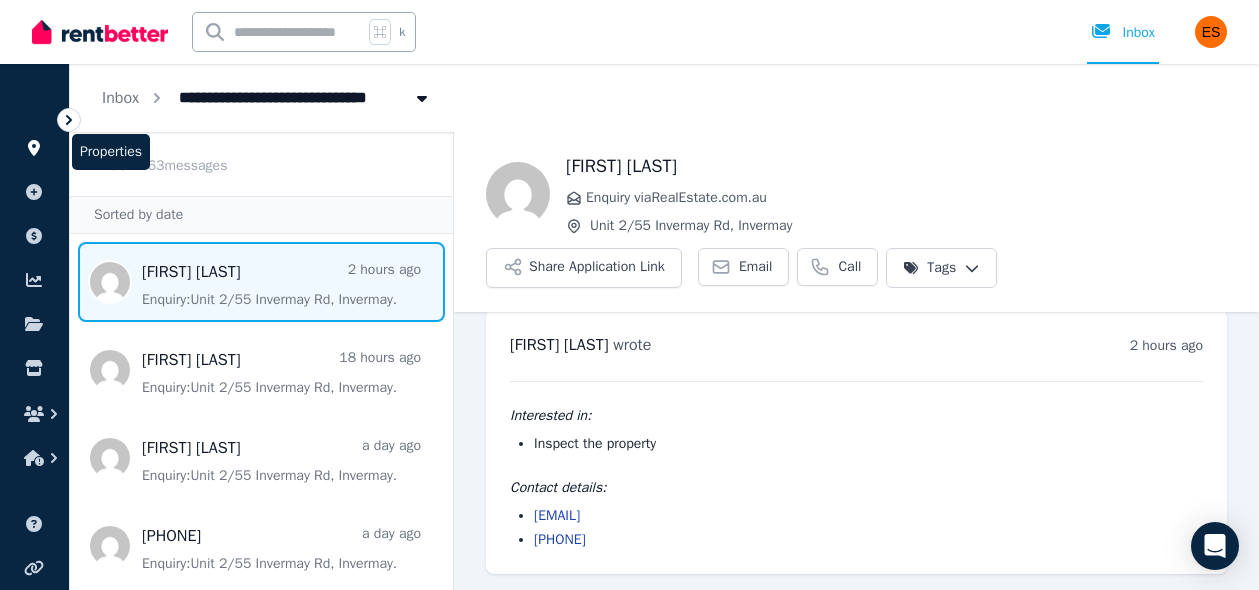 click 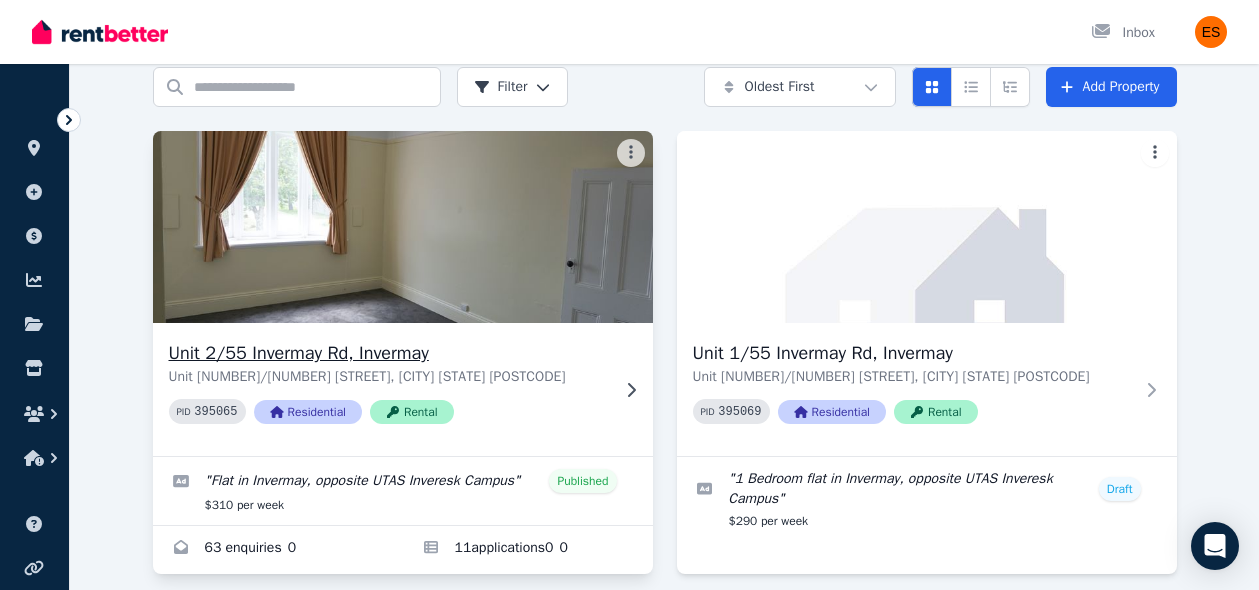 scroll, scrollTop: 57, scrollLeft: 0, axis: vertical 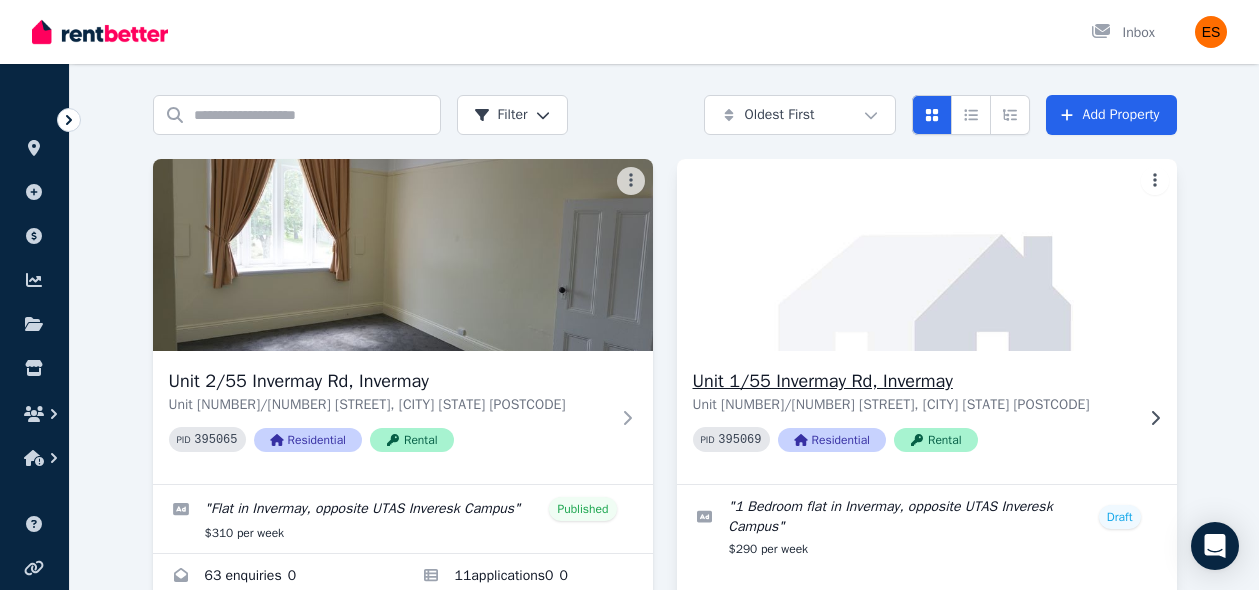 click at bounding box center [926, 255] 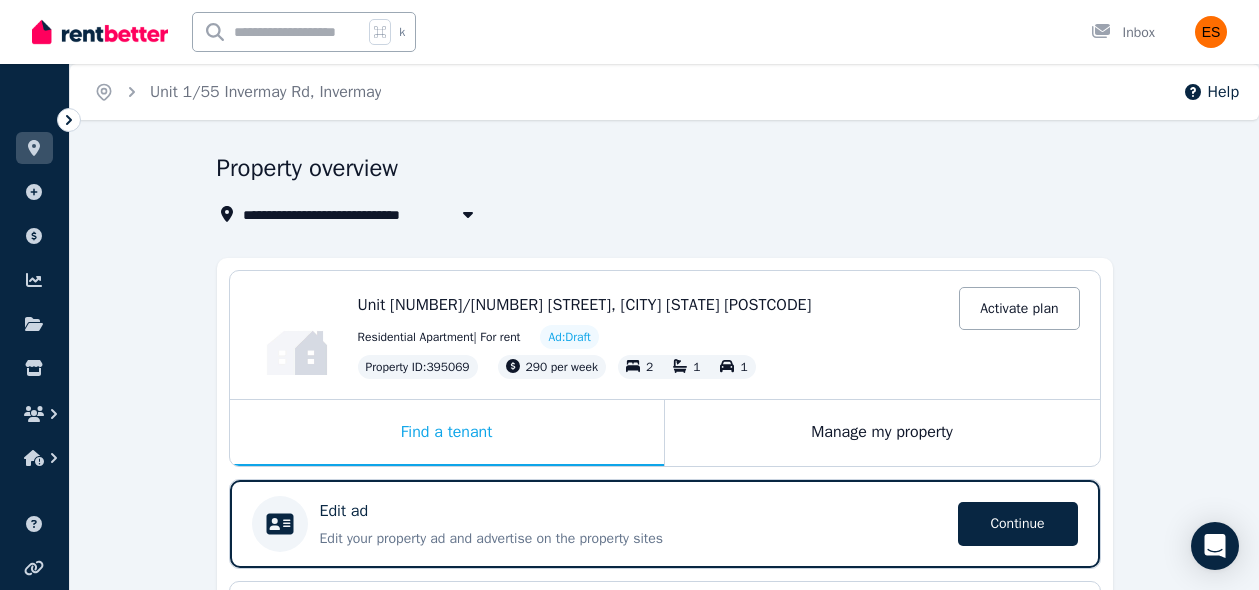 scroll, scrollTop: 234, scrollLeft: 0, axis: vertical 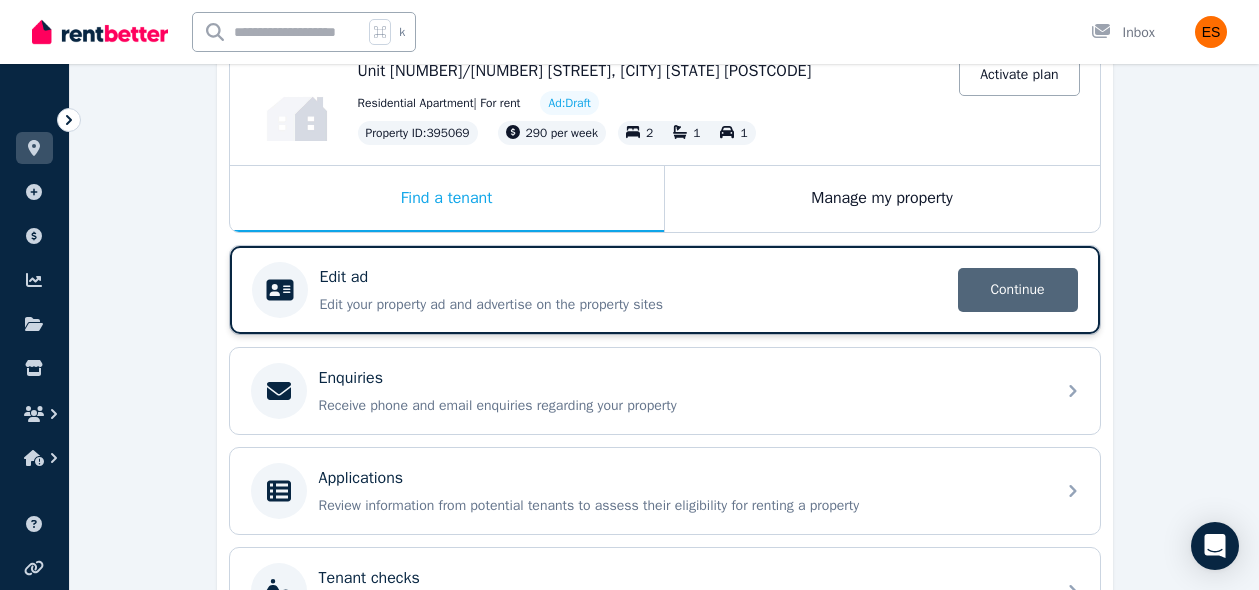 click on "Continue" at bounding box center (1018, 290) 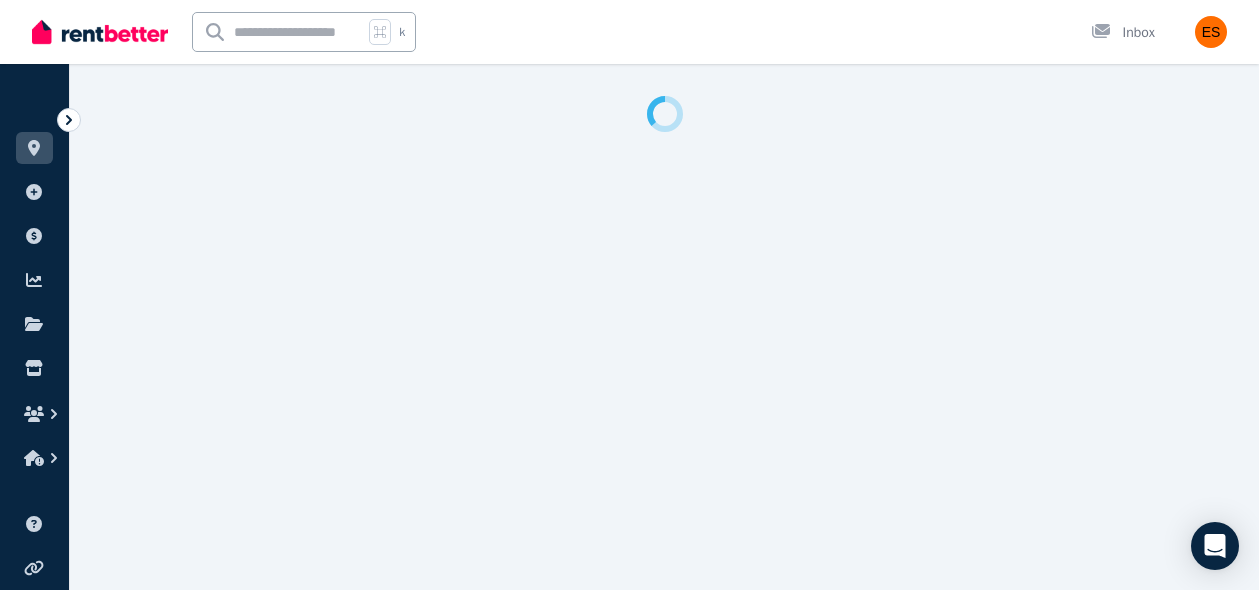 select on "***" 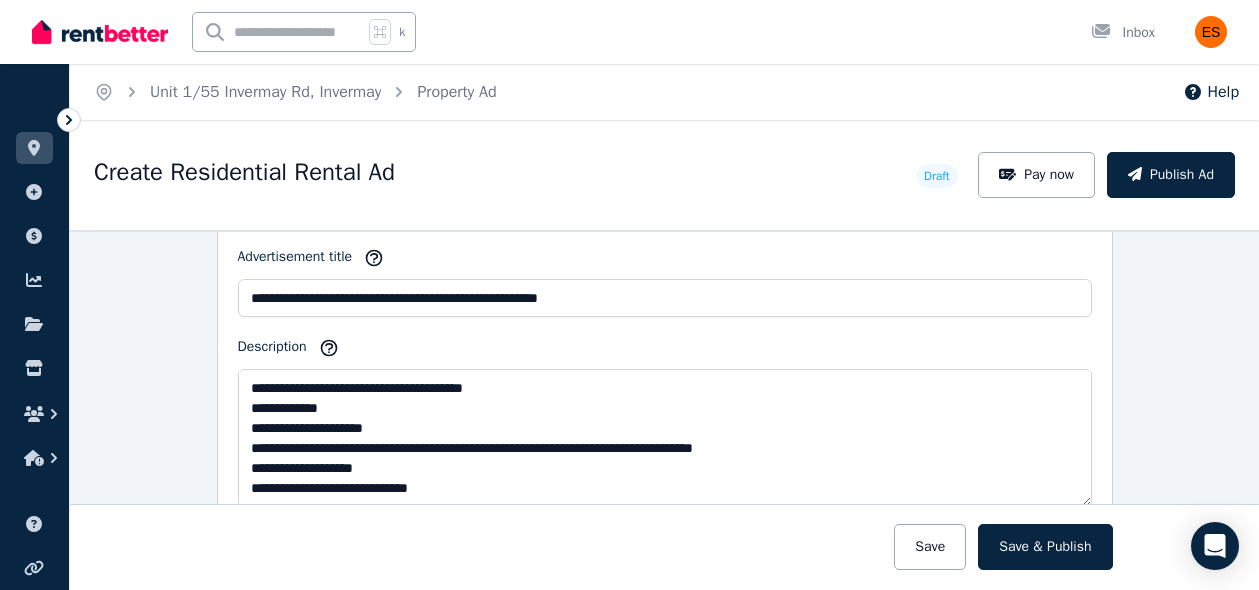 scroll, scrollTop: 1170, scrollLeft: 0, axis: vertical 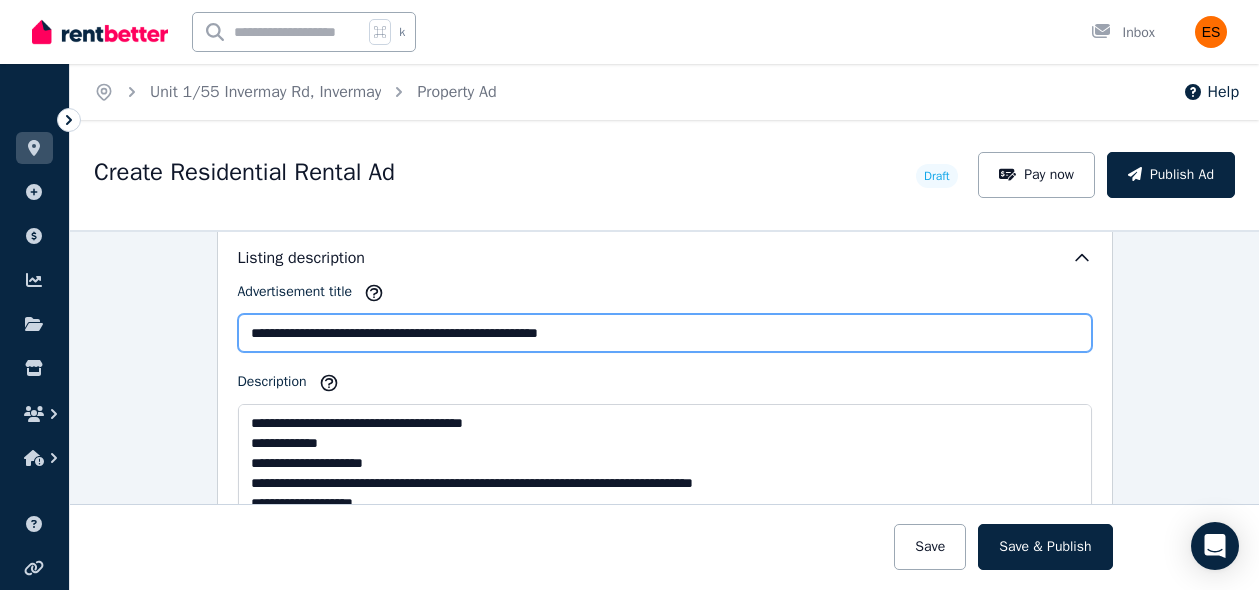 drag, startPoint x: 328, startPoint y: 332, endPoint x: 230, endPoint y: 331, distance: 98.005104 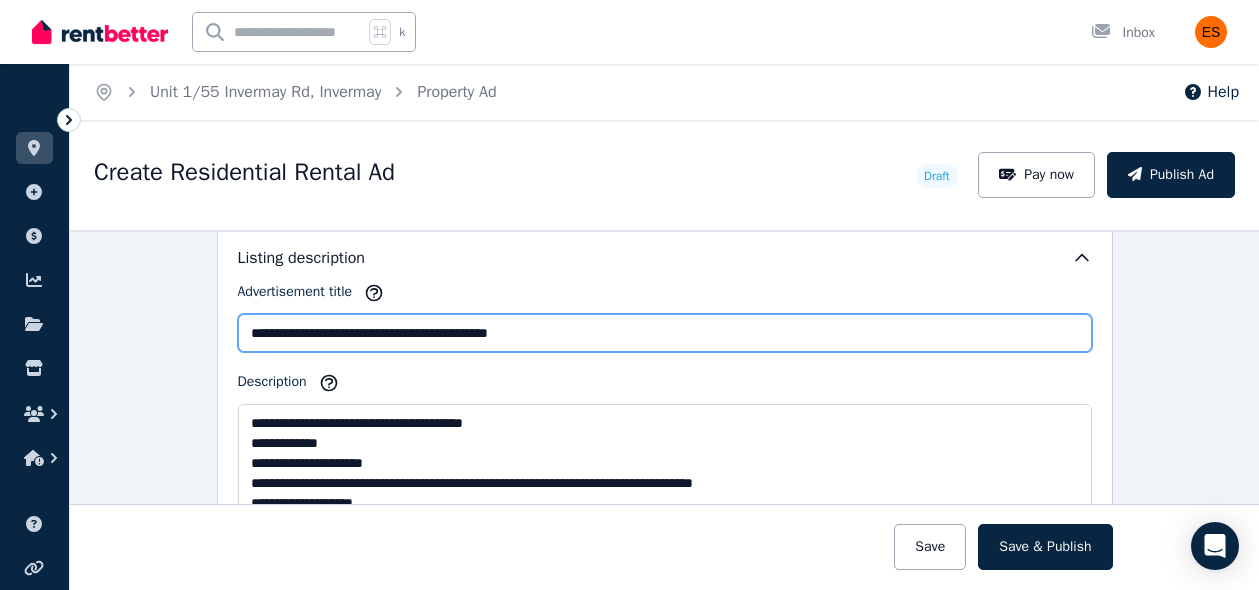 scroll, scrollTop: 1222, scrollLeft: 0, axis: vertical 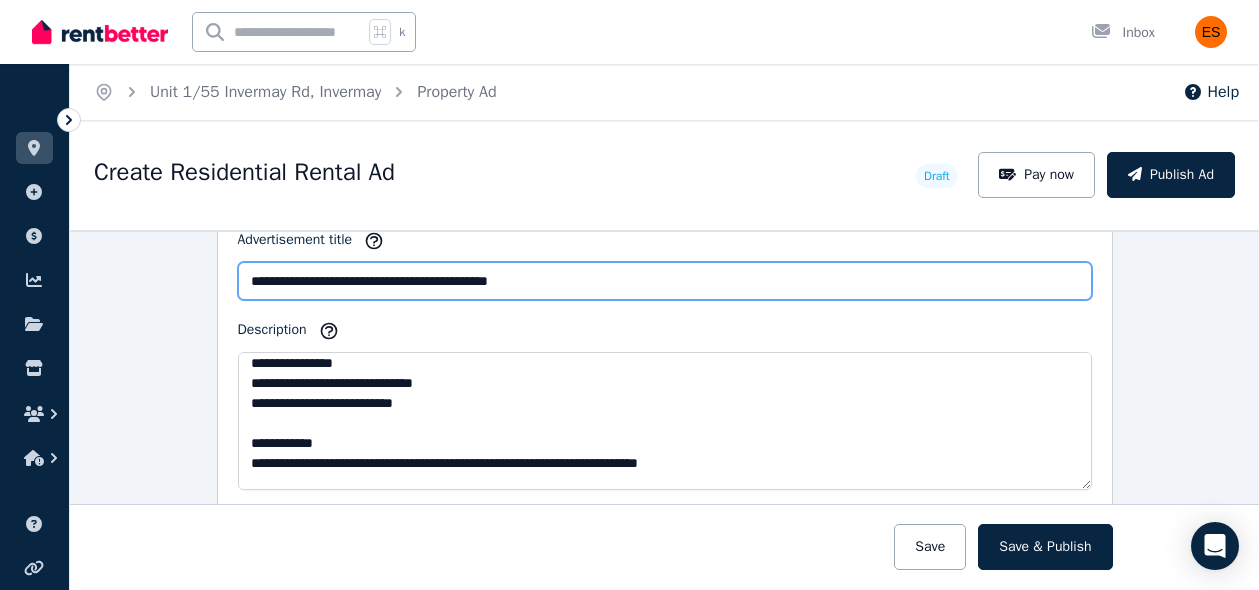 type on "**********" 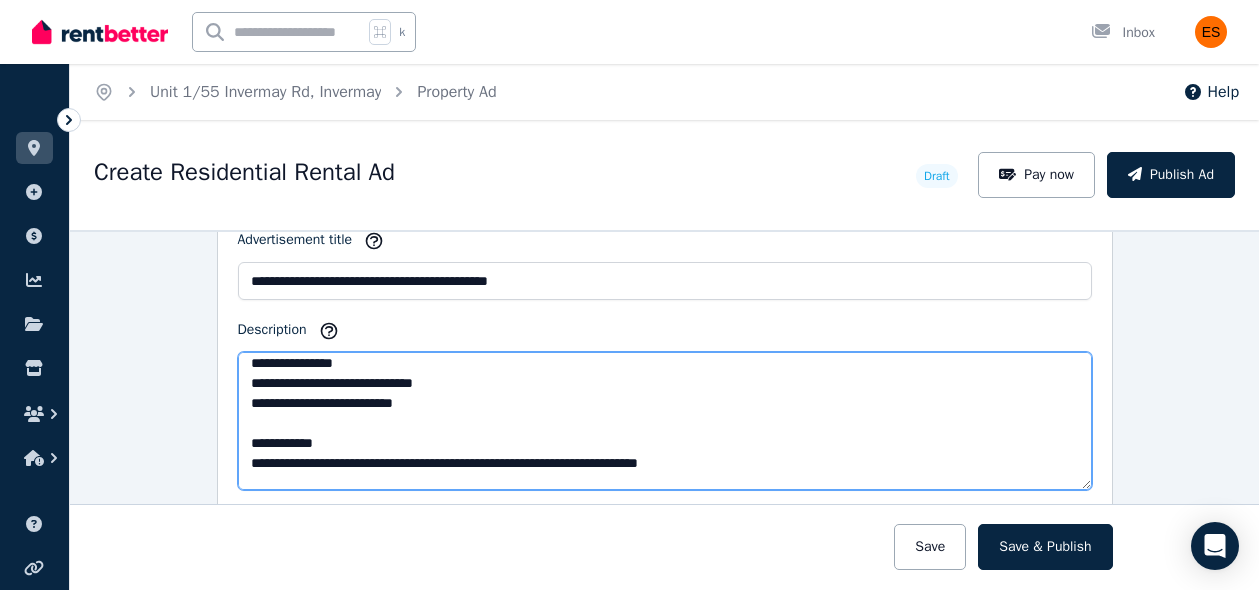 click on "**********" at bounding box center [665, 421] 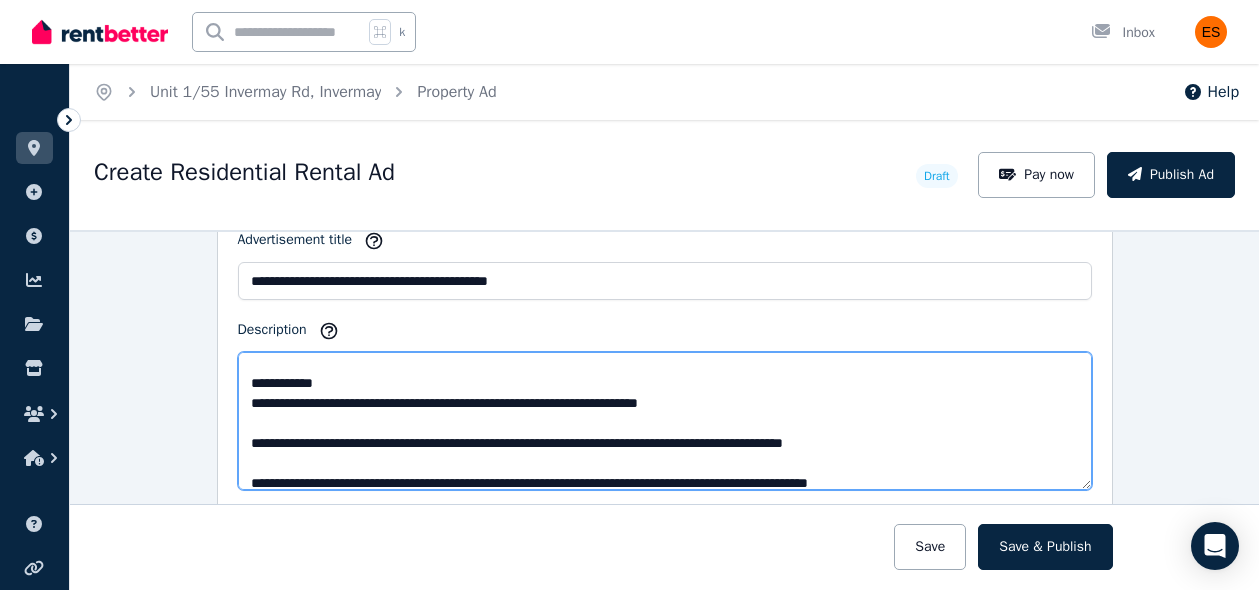 scroll, scrollTop: 200, scrollLeft: 0, axis: vertical 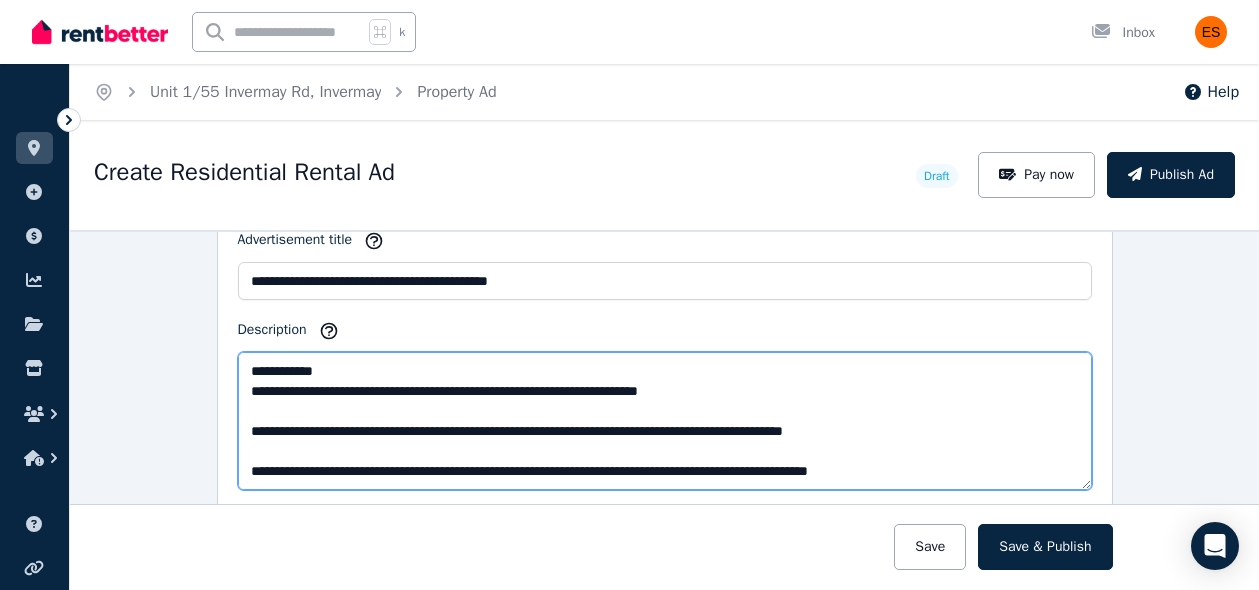 click on "**********" at bounding box center [665, 421] 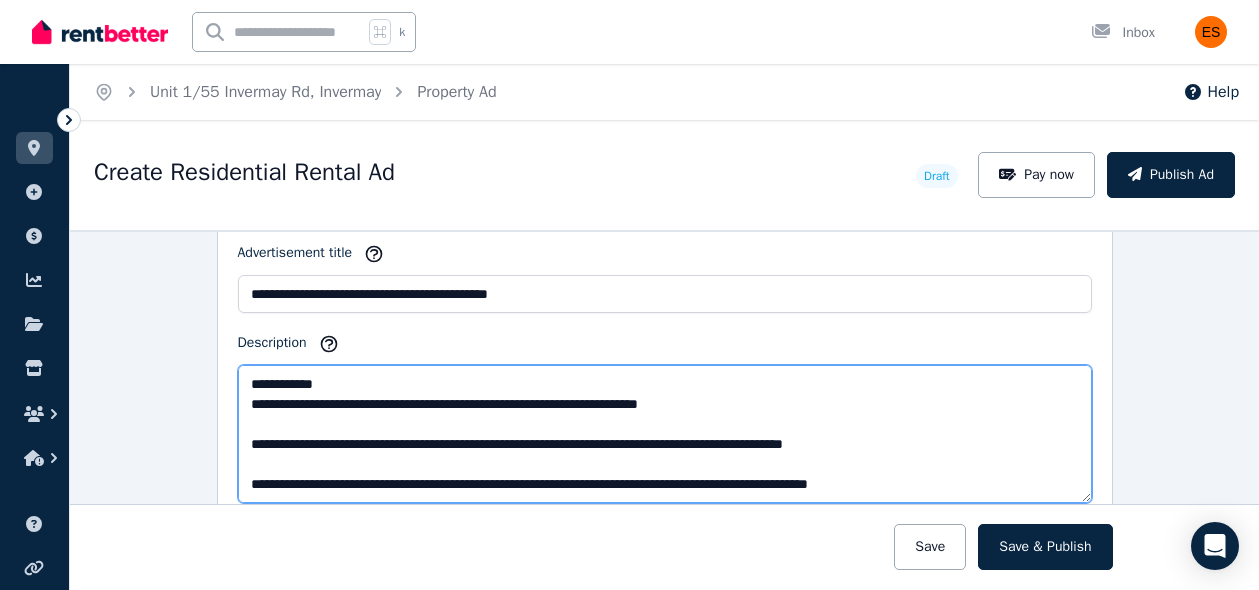 scroll, scrollTop: 1206, scrollLeft: 0, axis: vertical 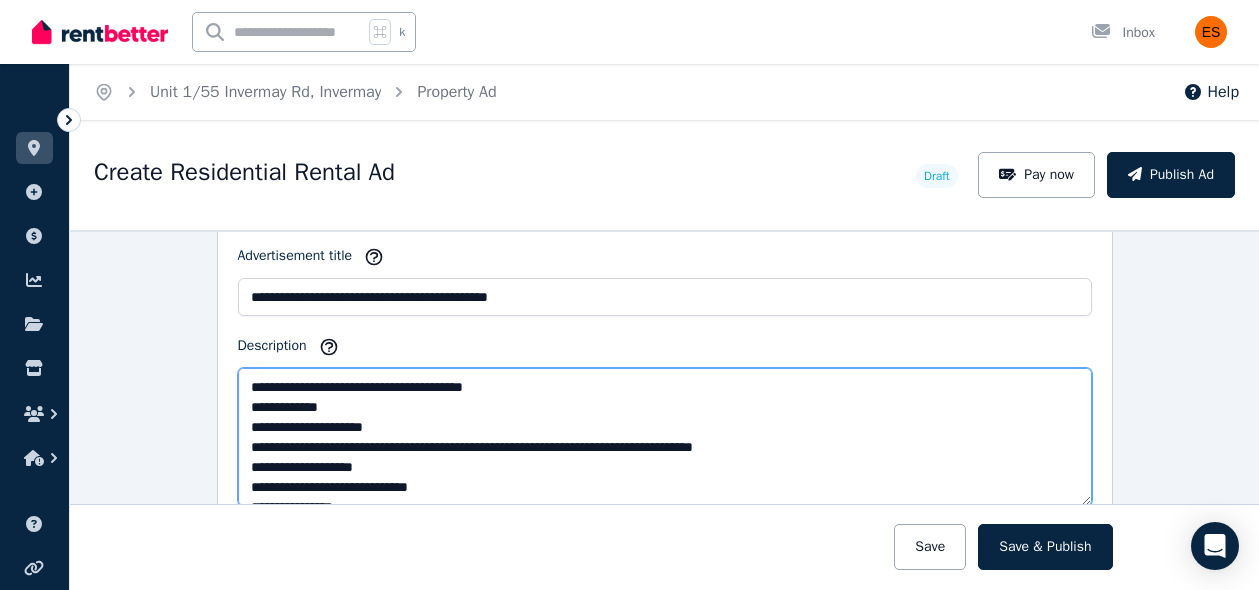 type on "**********" 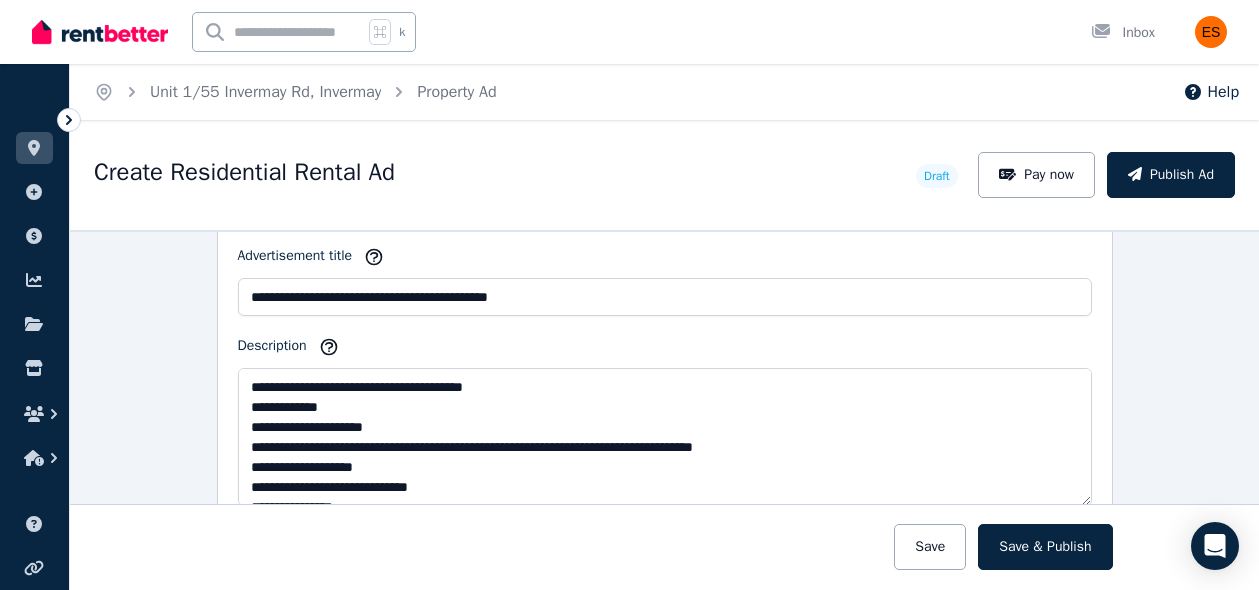 click on "**********" at bounding box center [664, 410] 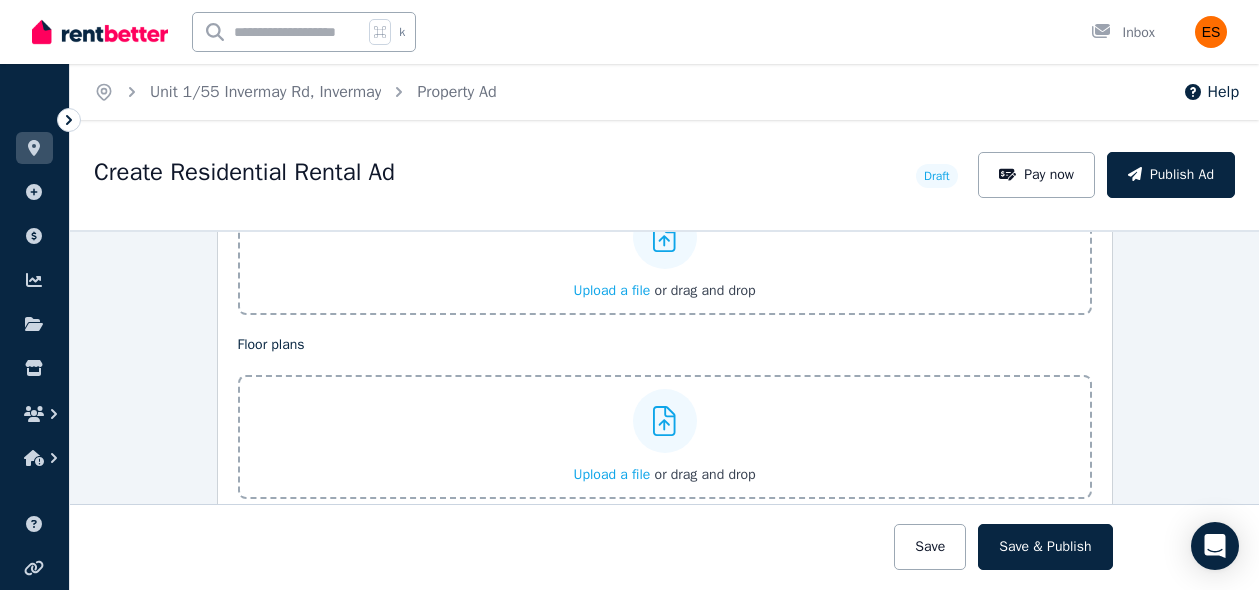 scroll, scrollTop: 2472, scrollLeft: 0, axis: vertical 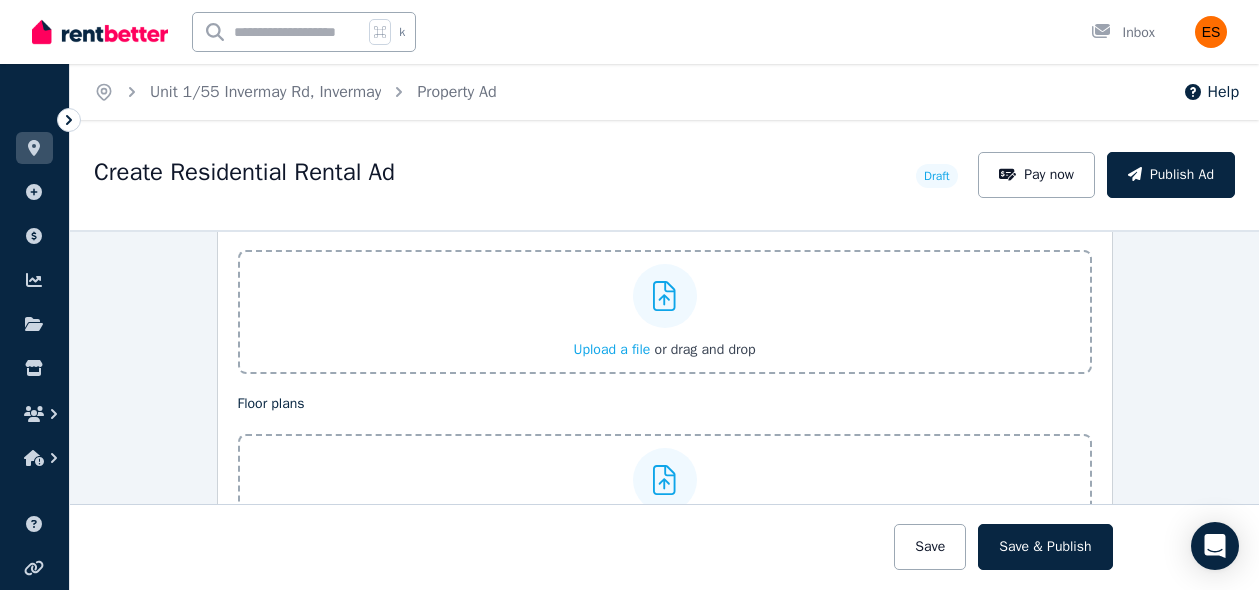 click on "Upload a file" at bounding box center [611, 349] 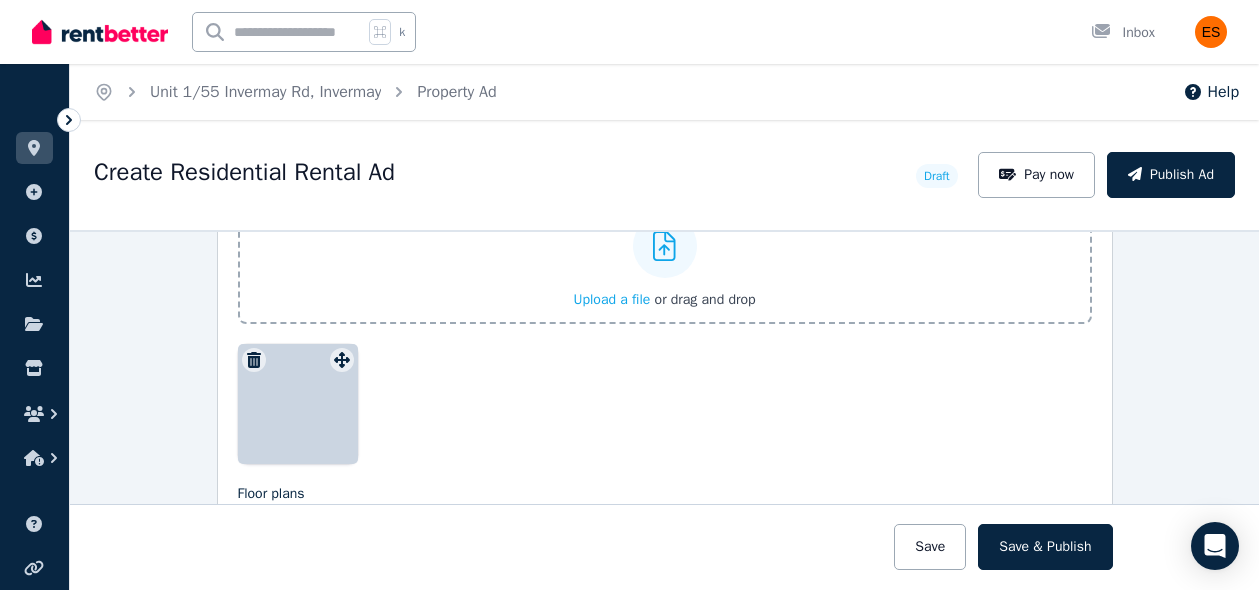 scroll, scrollTop: 2531, scrollLeft: 0, axis: vertical 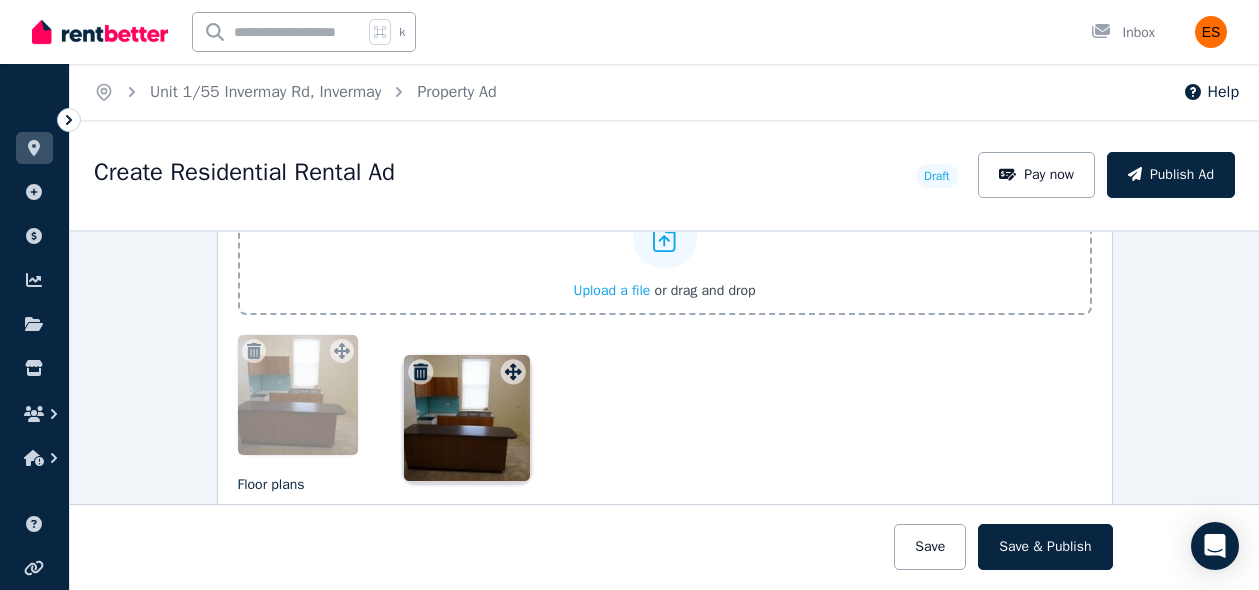 drag, startPoint x: 342, startPoint y: 347, endPoint x: 522, endPoint y: 346, distance: 180.00278 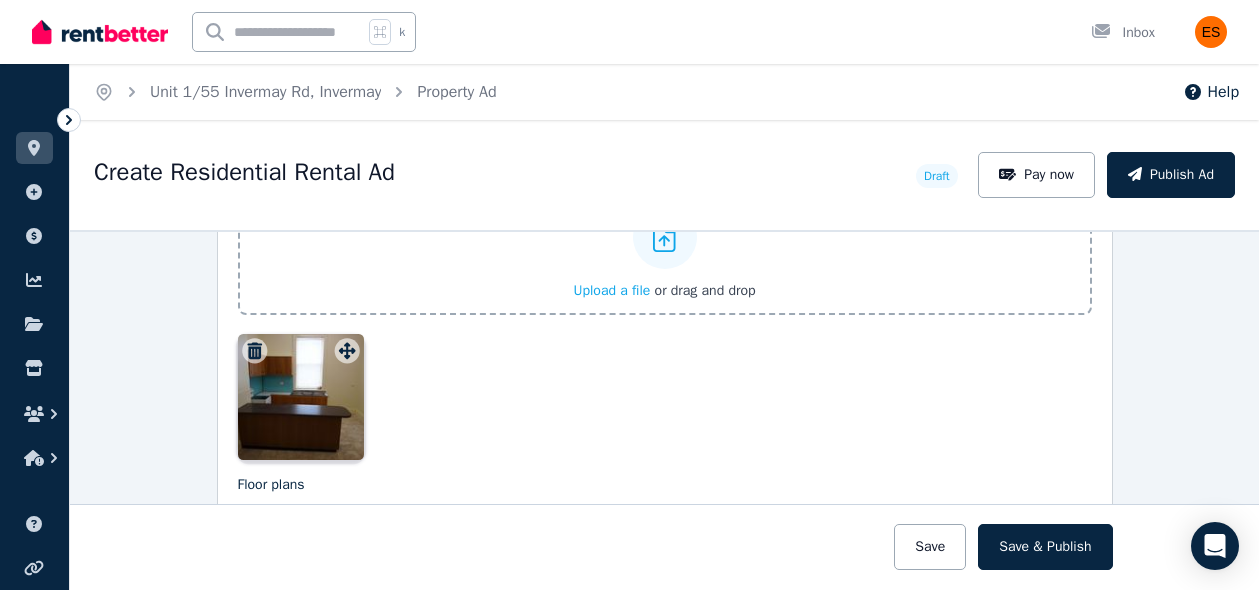 click at bounding box center [665, 395] 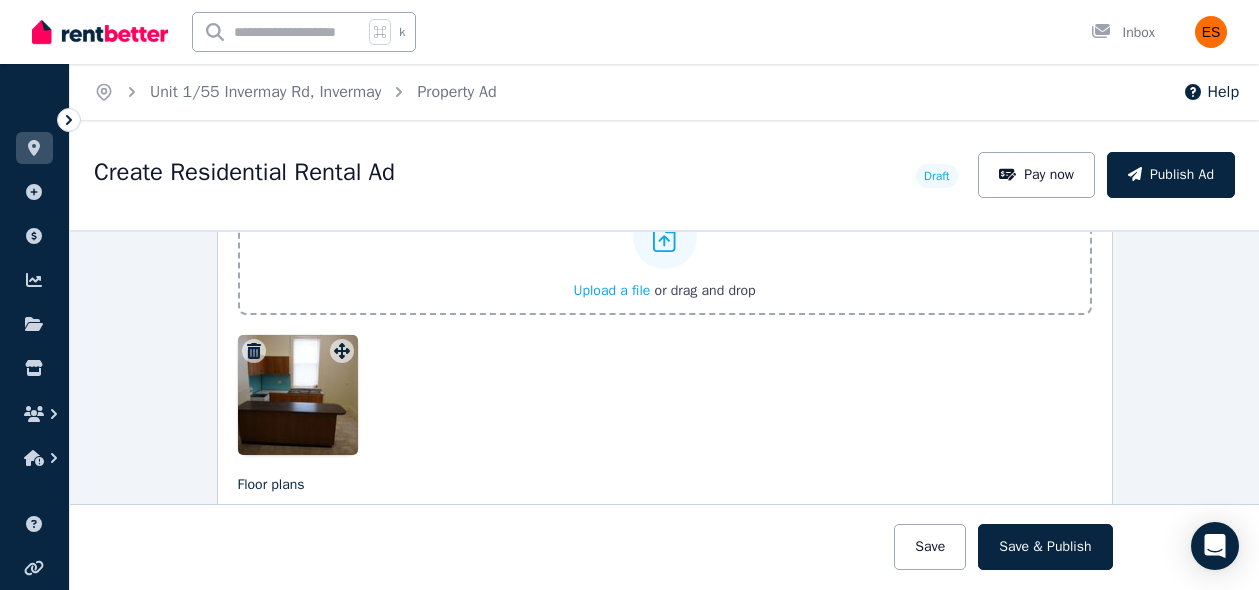 click on "Upload a file" at bounding box center (611, 290) 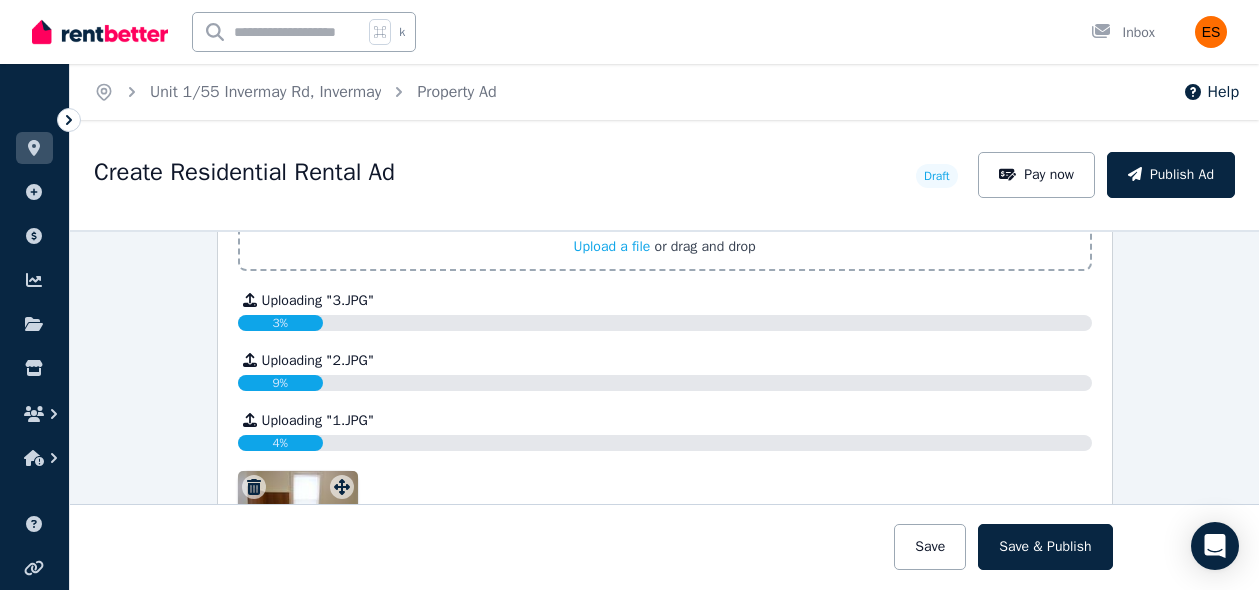 scroll, scrollTop: 2580, scrollLeft: 0, axis: vertical 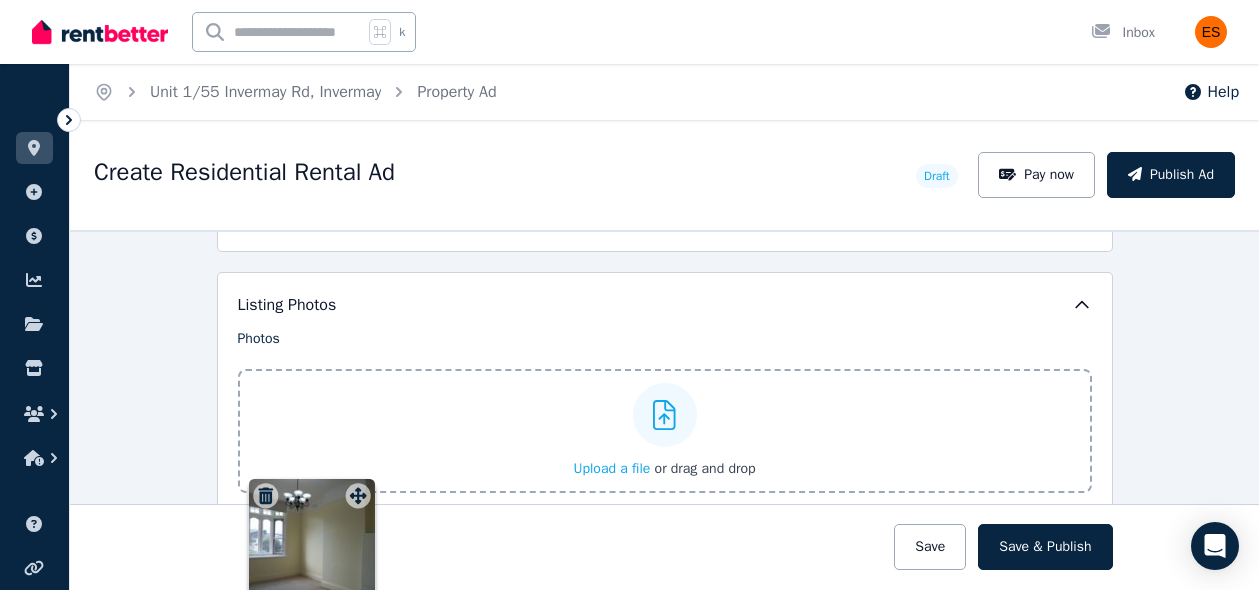 drag, startPoint x: 779, startPoint y: 287, endPoint x: 357, endPoint y: 469, distance: 459.57373 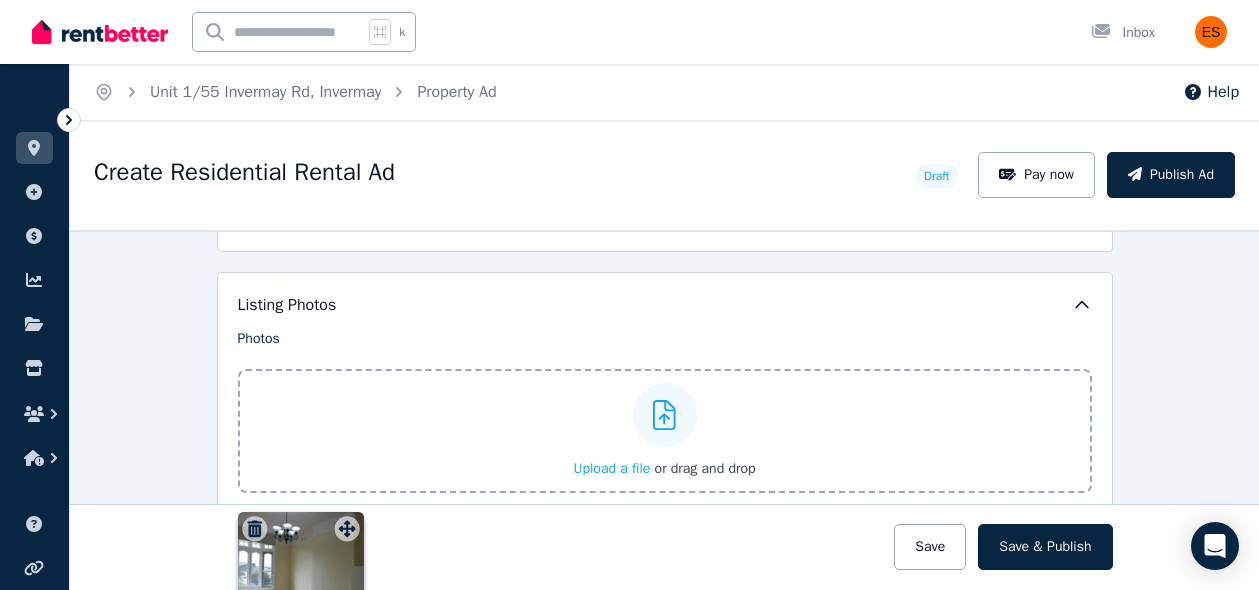 click on "Photos Upload a file   or drag and drop Uploaded   " 3.JPG " Uploaded   " 2.JPG " Uploaded   " 1.JPG "
To pick up a draggable item, press the space bar.
While dragging, use the arrow keys to move the item.
Press space again to drop the item in its new position, or press escape to cancel.
Draggable item 74096b30-7775-429b-8172-4f0ba8cb8c50 was moved over droppable area 15f60a17-2aa4-4e9f-bff6-d561ac63b0dc." at bounding box center (665, 481) 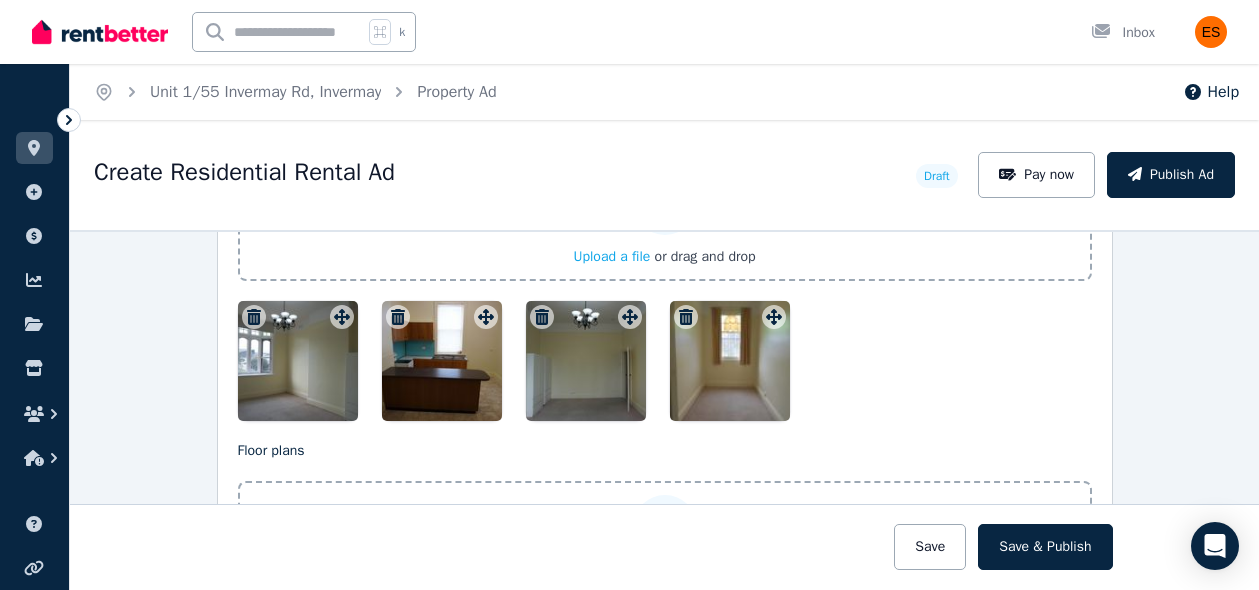 scroll, scrollTop: 2569, scrollLeft: 0, axis: vertical 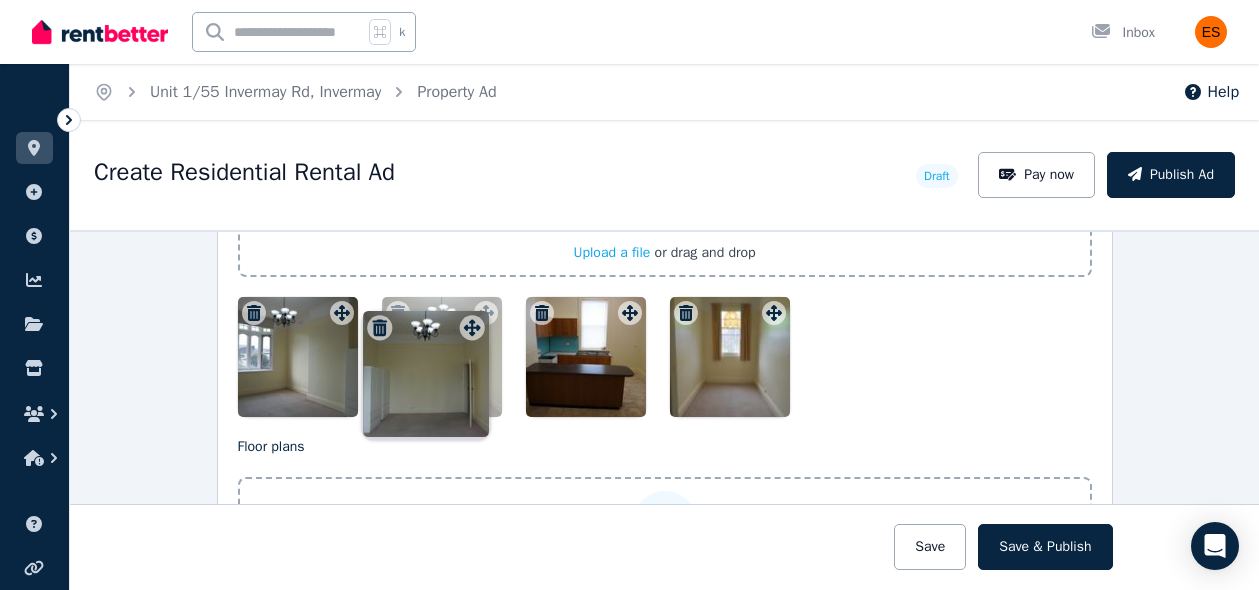 drag, startPoint x: 631, startPoint y: 315, endPoint x: 467, endPoint y: 312, distance: 164.02744 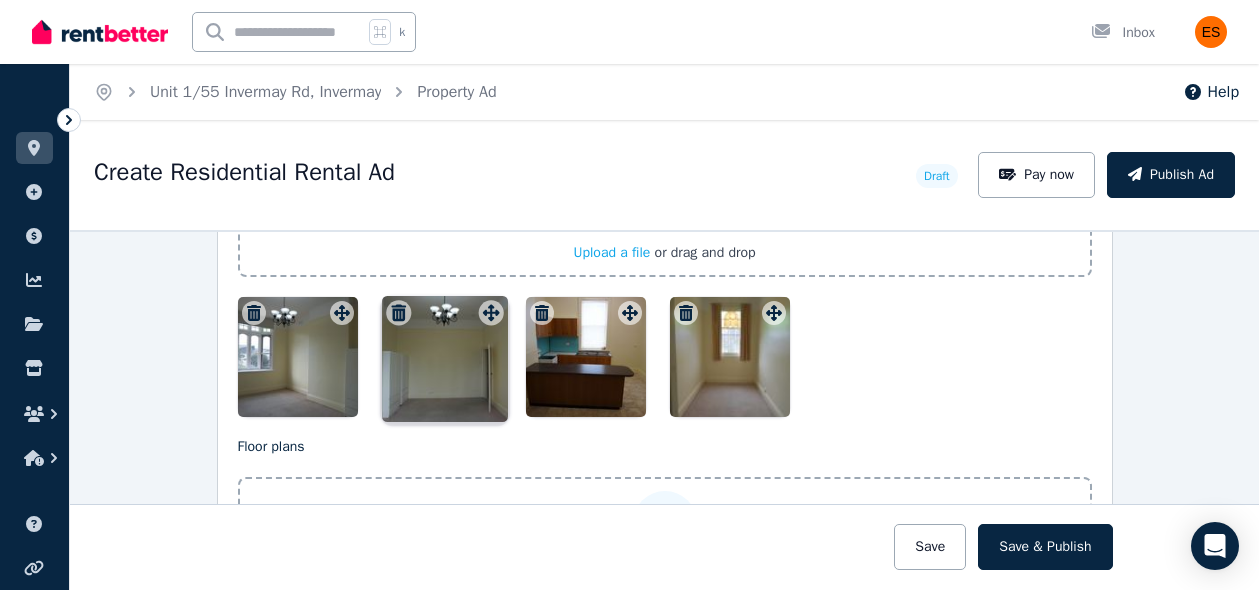 click on "Photos Upload a file   or drag and drop Uploaded   " 3.JPG " Uploaded   " 2.JPG " Uploaded   " 1.JPG "
To pick up a draggable item, press the space bar.
While dragging, use the arrow keys to move the item.
Press space again to drop the item in its new position, or press escape to cancel.
Draggable item 6c02c26c-b38f-4025-a44a-be3103c83eac was moved over droppable area 15f60a17-2aa4-4e9f-bff6-d561ac63b0dc." at bounding box center (665, 265) 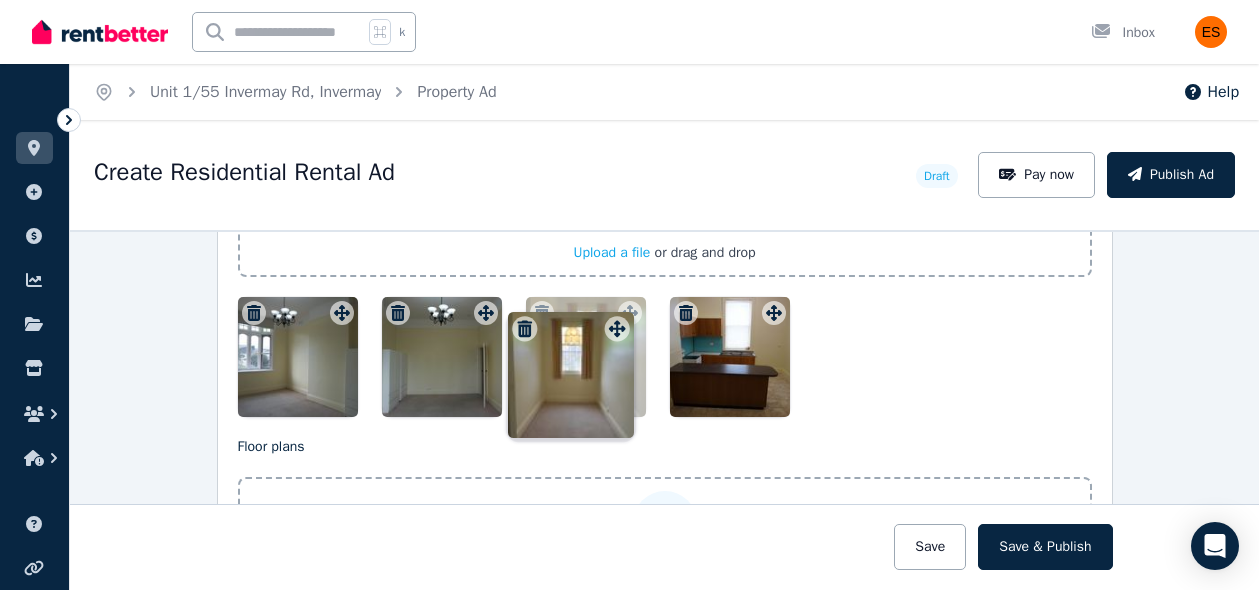 drag, startPoint x: 780, startPoint y: 308, endPoint x: 617, endPoint y: 307, distance: 163.00307 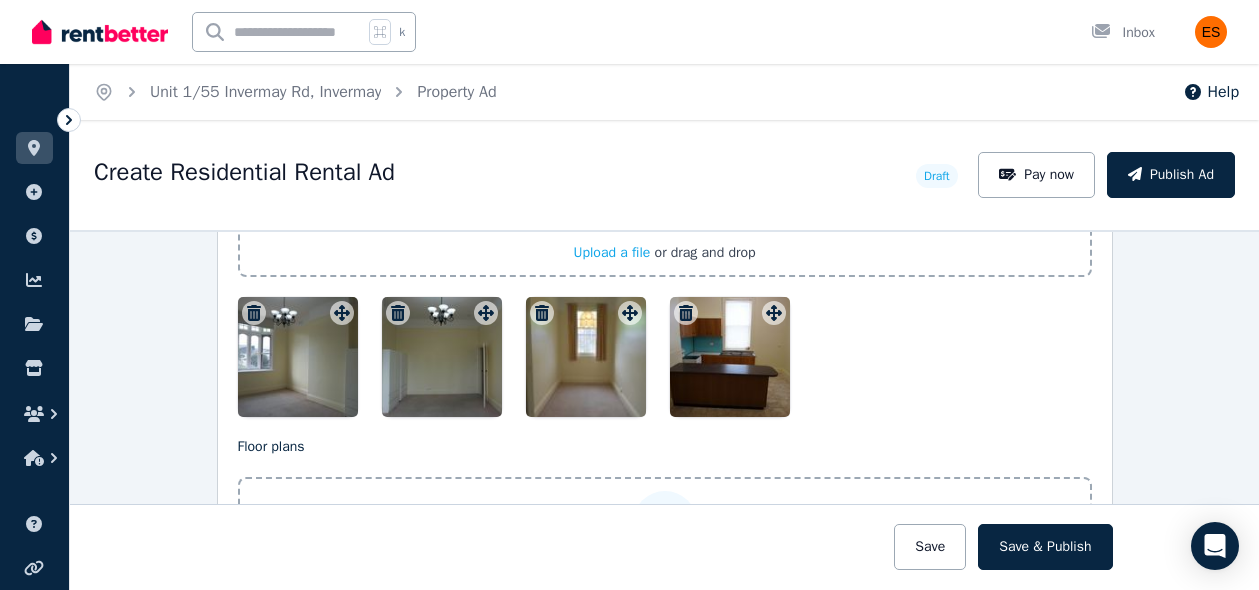 click on "Upload a file   or drag and drop" at bounding box center [664, 215] 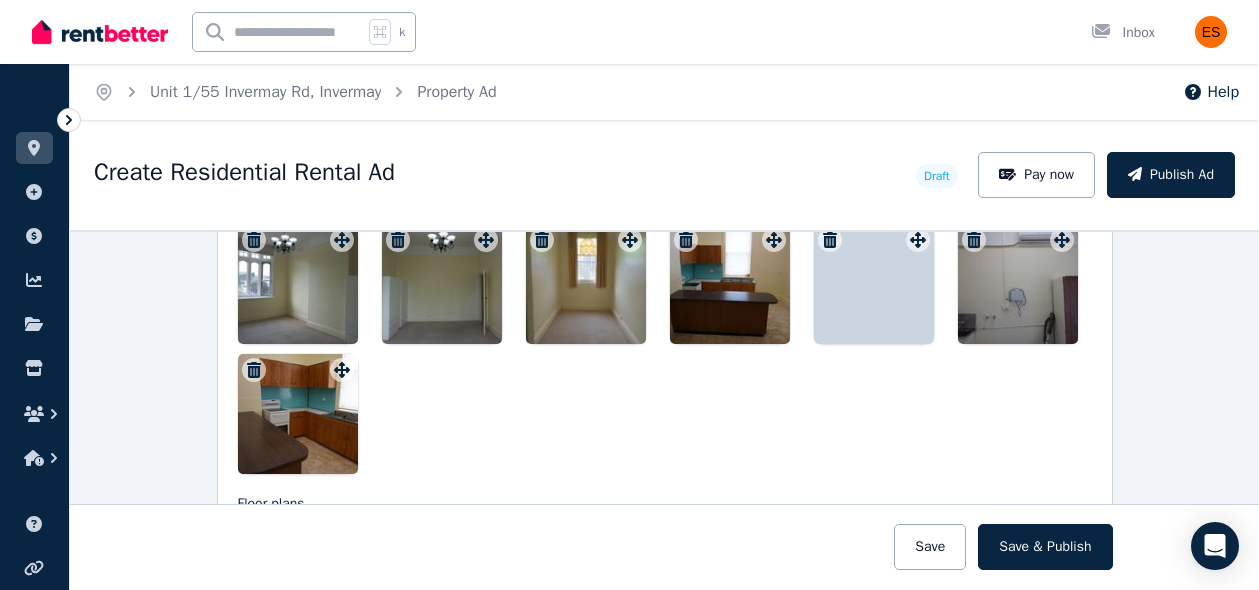 scroll, scrollTop: 2642, scrollLeft: 0, axis: vertical 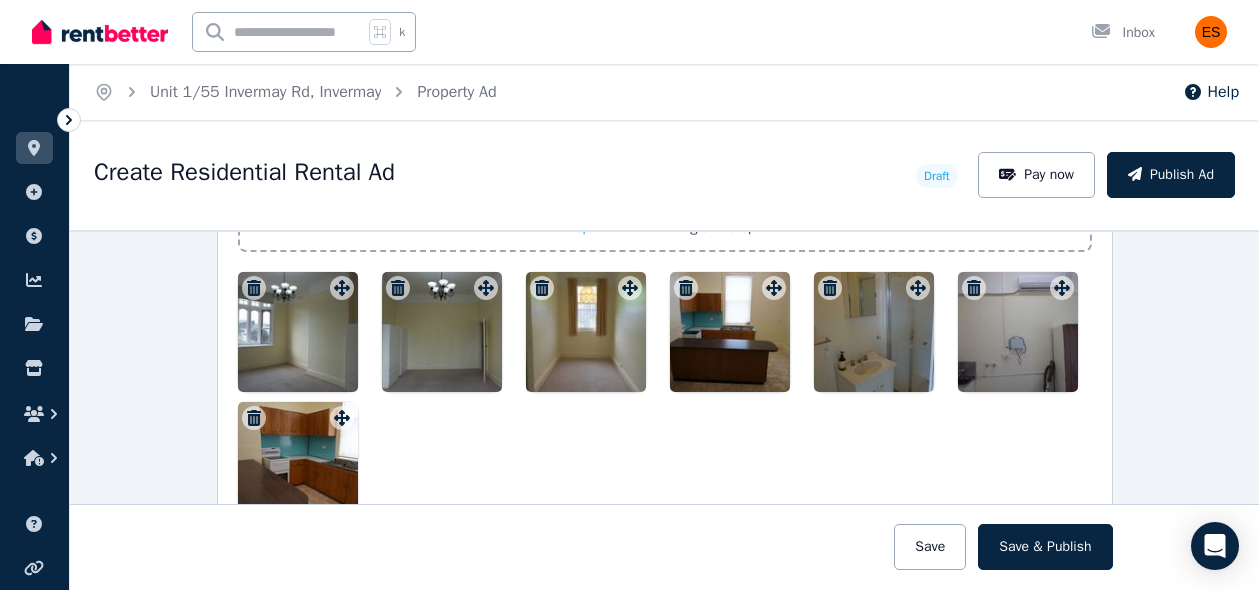 drag, startPoint x: 252, startPoint y: 414, endPoint x: 224, endPoint y: 469, distance: 61.7171 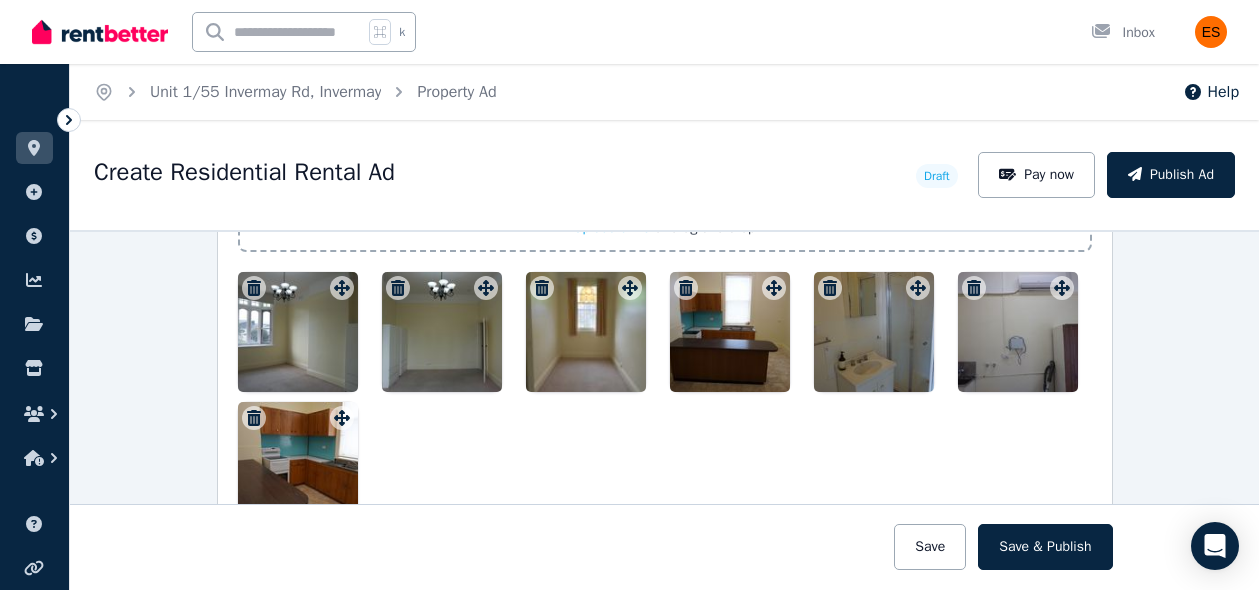 click on "Listing Photos Photos Upload a file   or drag and drop Uploaded   " 3.JPG " Uploaded   " 2.JPG " Uploaded   " 1.JPG " Uploaded   " 8.JPG " Uploaded   " 6.JPG " Uploaded   " 5.JPG "
To pick up a draggable item, press the space bar.
While dragging, use the arrow keys to move the item.
Press space again to drop the item in its new position, or press escape to cancel.
Draggable item 65251b77-bd5f-48f1-9de6-922e4ac05557 was dropped over droppable area 15f60a17-2aa4-4e9f-bff6-d561ac63b0dc Floor plans Upload a file   or drag and drop" at bounding box center (665, 379) 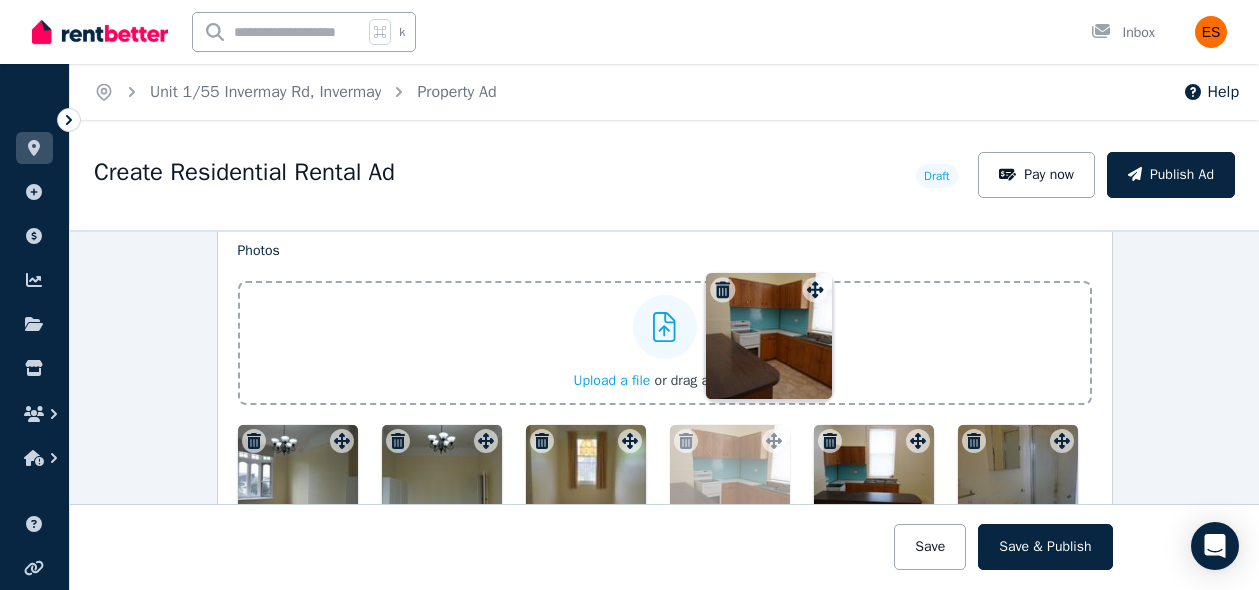 scroll, scrollTop: 2432, scrollLeft: 0, axis: vertical 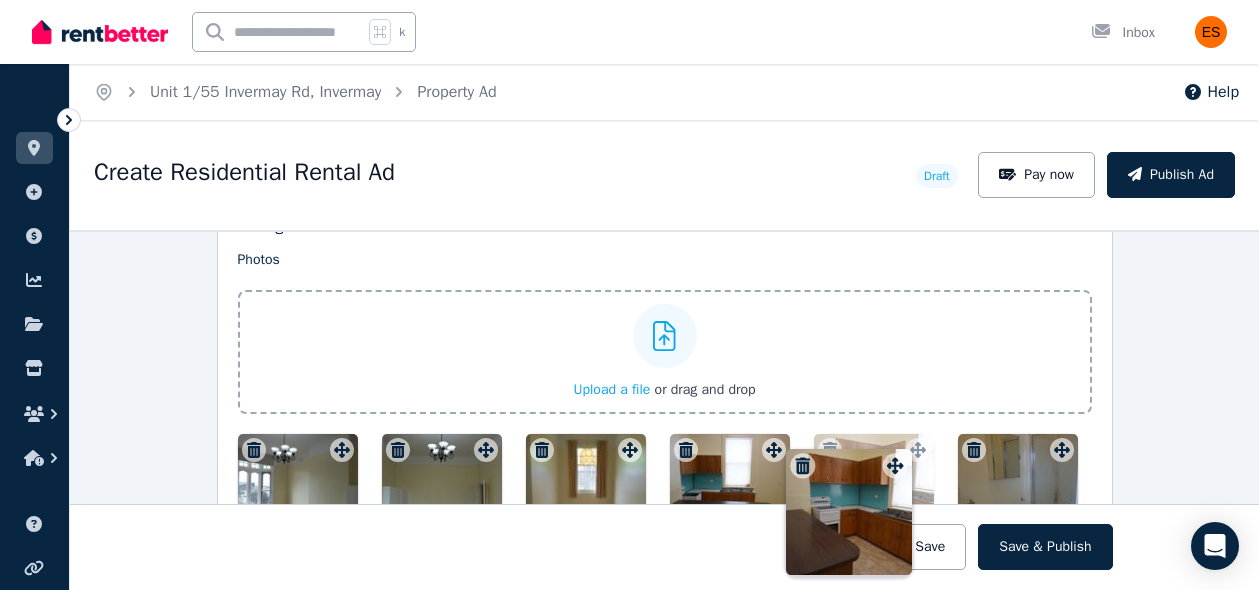 drag, startPoint x: 341, startPoint y: 416, endPoint x: 900, endPoint y: 437, distance: 559.3943 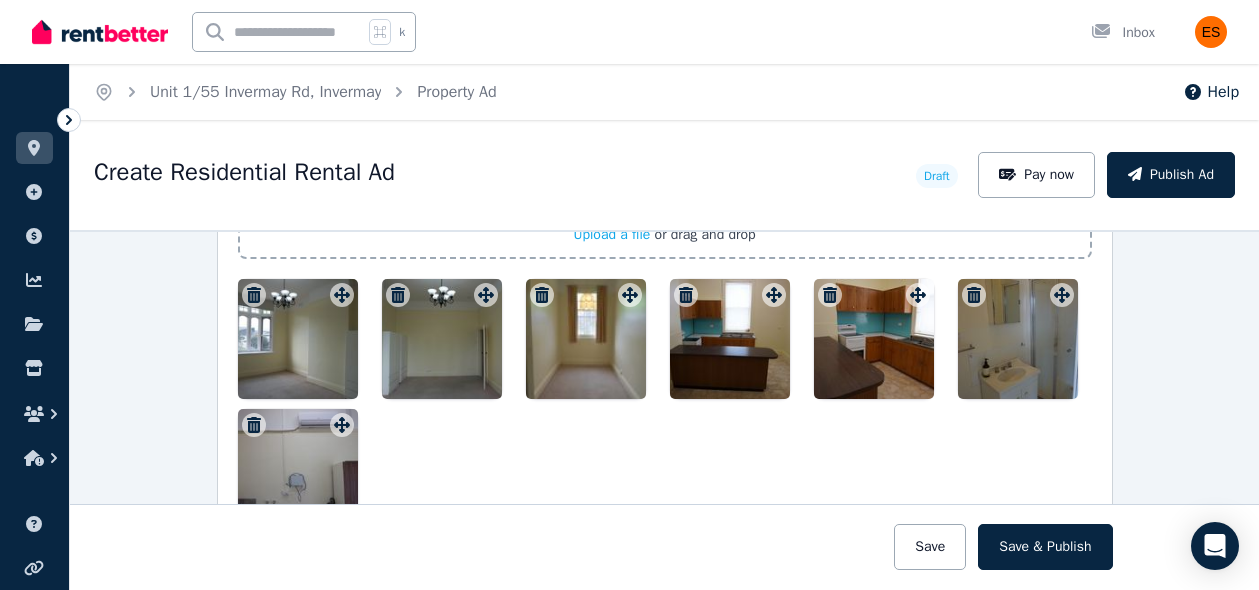 scroll, scrollTop: 2564, scrollLeft: 0, axis: vertical 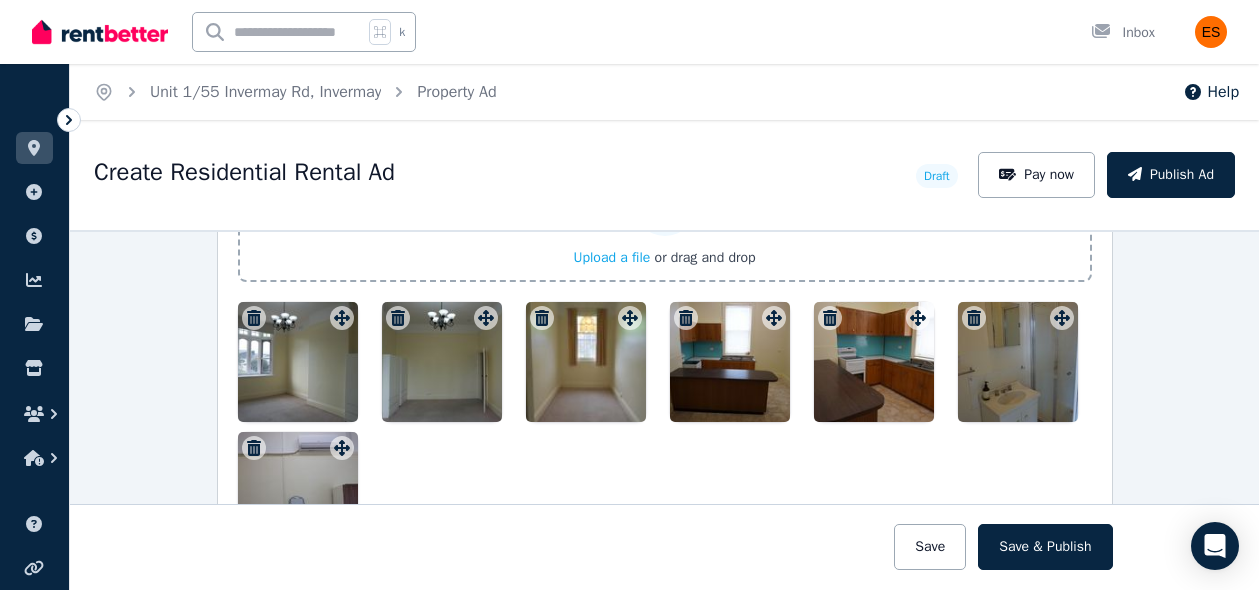 click on "Upload a file" at bounding box center [611, 257] 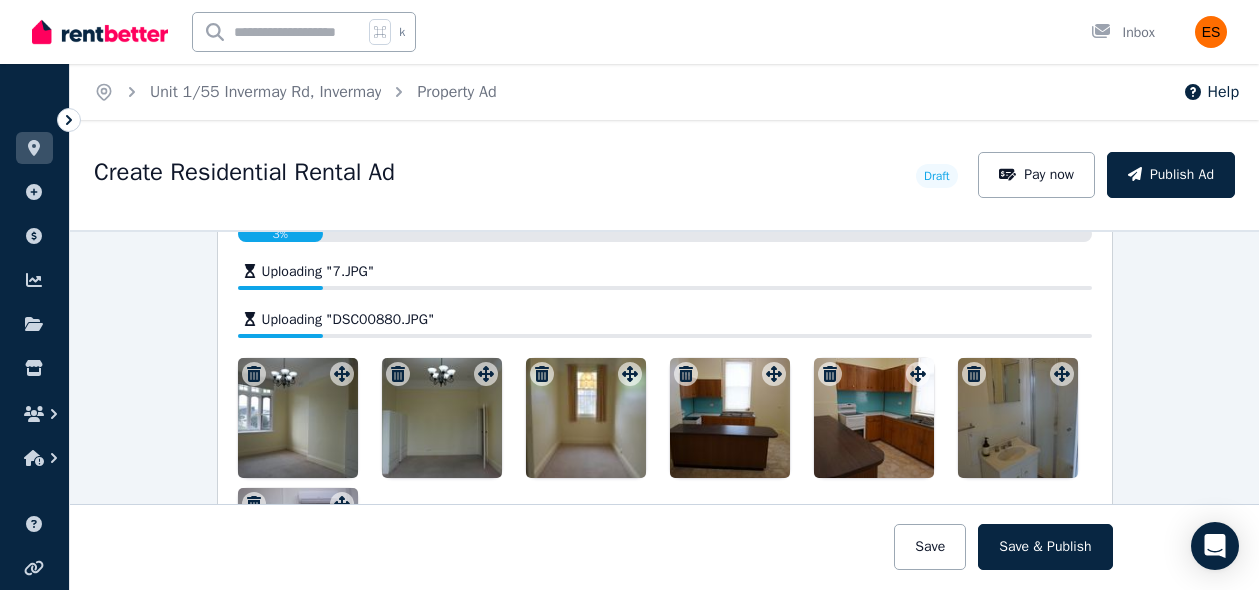 scroll, scrollTop: 2689, scrollLeft: 0, axis: vertical 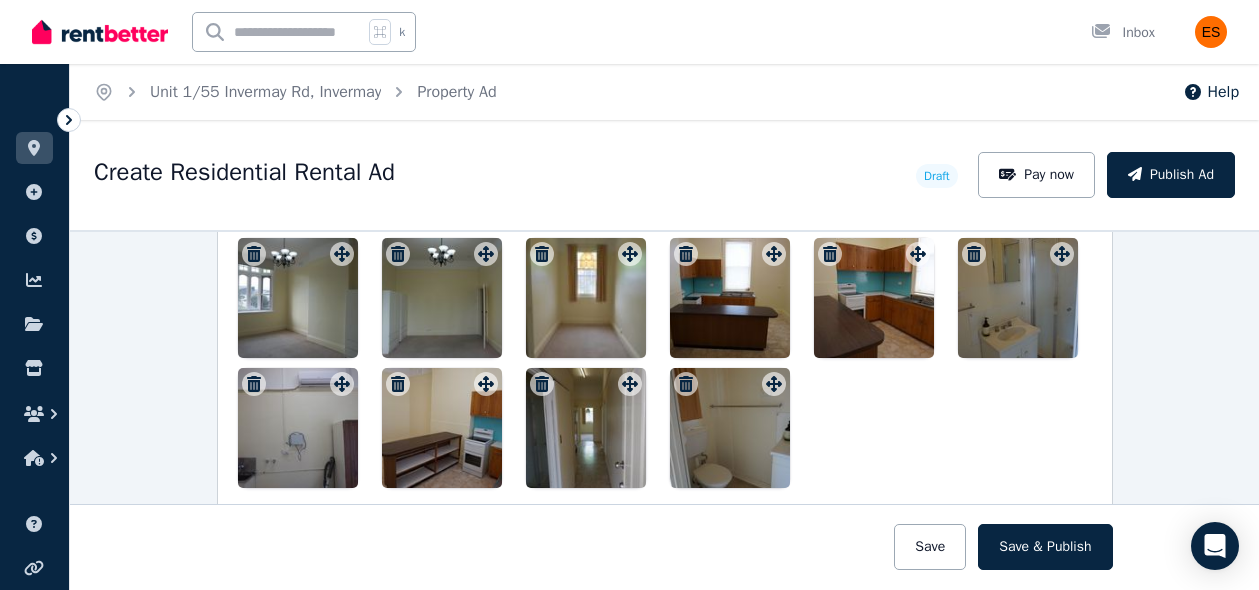 drag, startPoint x: 712, startPoint y: 473, endPoint x: 652, endPoint y: 442, distance: 67.53518 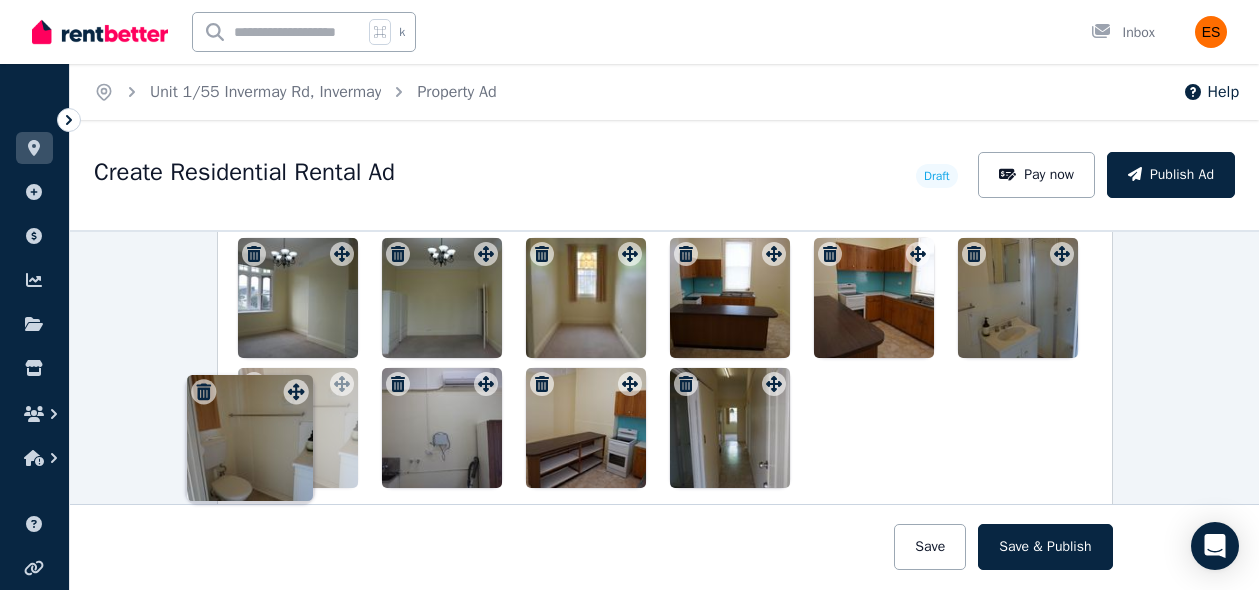 drag, startPoint x: 766, startPoint y: 386, endPoint x: 301, endPoint y: 374, distance: 465.15482 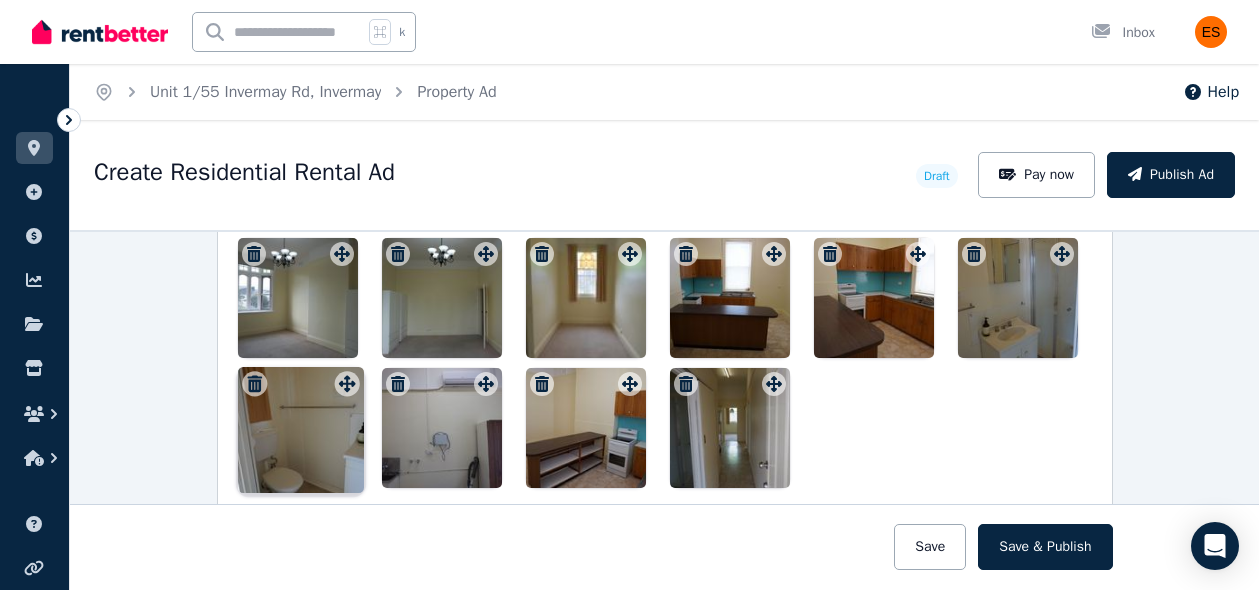 click on "Photos Upload a file   or drag and drop Uploaded   " 3.JPG " Uploaded   " 2.JPG " Uploaded   " 1.JPG " Uploaded   " 8.JPG " Uploaded   " 6.JPG " Uploaded   " 5.JPG " Uploaded   " 9.JPG " Uploaded   " 7.JPG " Uploaded   " DSC00880.JPG "
To pick up a draggable item, press the space bar.
While dragging, use the arrow keys to move the item.
Press space again to drop the item in its new position, or press escape to cancel.
Draggable item 8e8a0c92-a848-41c8-bcda-813c97320aae was moved over droppable area c31673ec-8372-49df-a71f-5f03108d2a97." at bounding box center [665, 271] 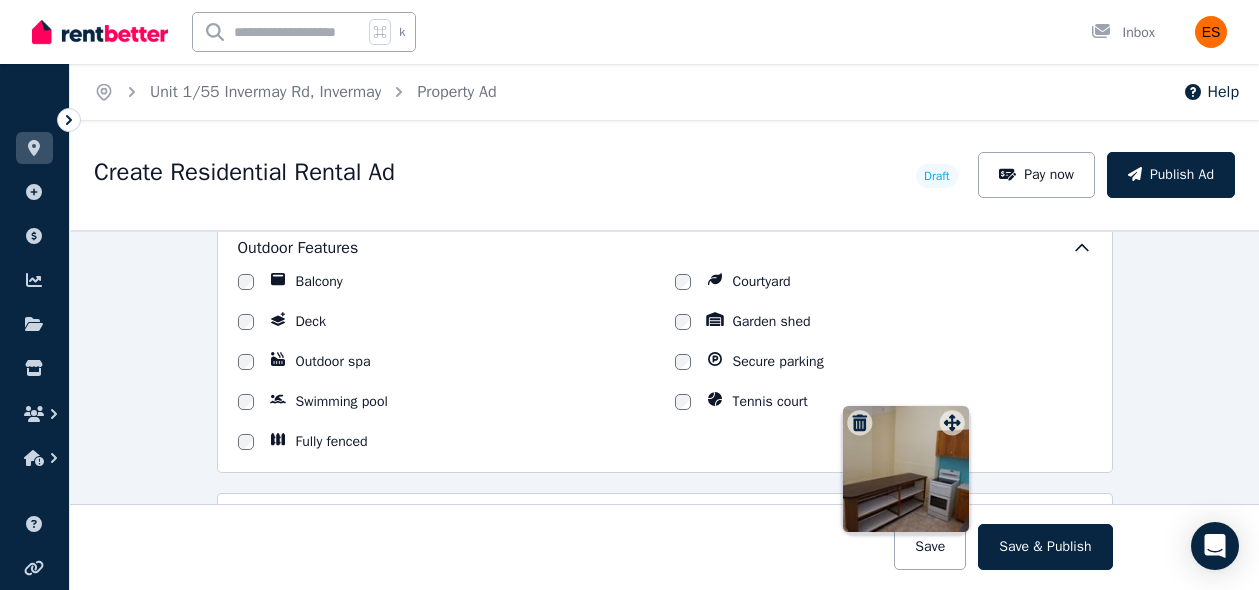 scroll, scrollTop: 1971, scrollLeft: 0, axis: vertical 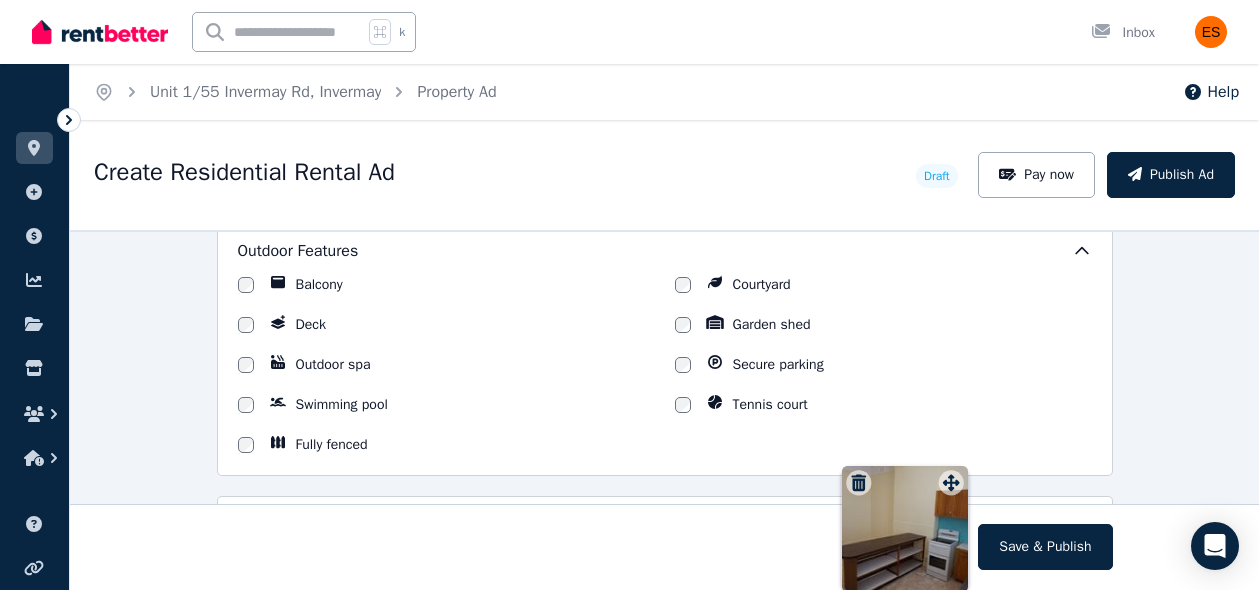 drag, startPoint x: 628, startPoint y: 381, endPoint x: 950, endPoint y: 466, distance: 333.03003 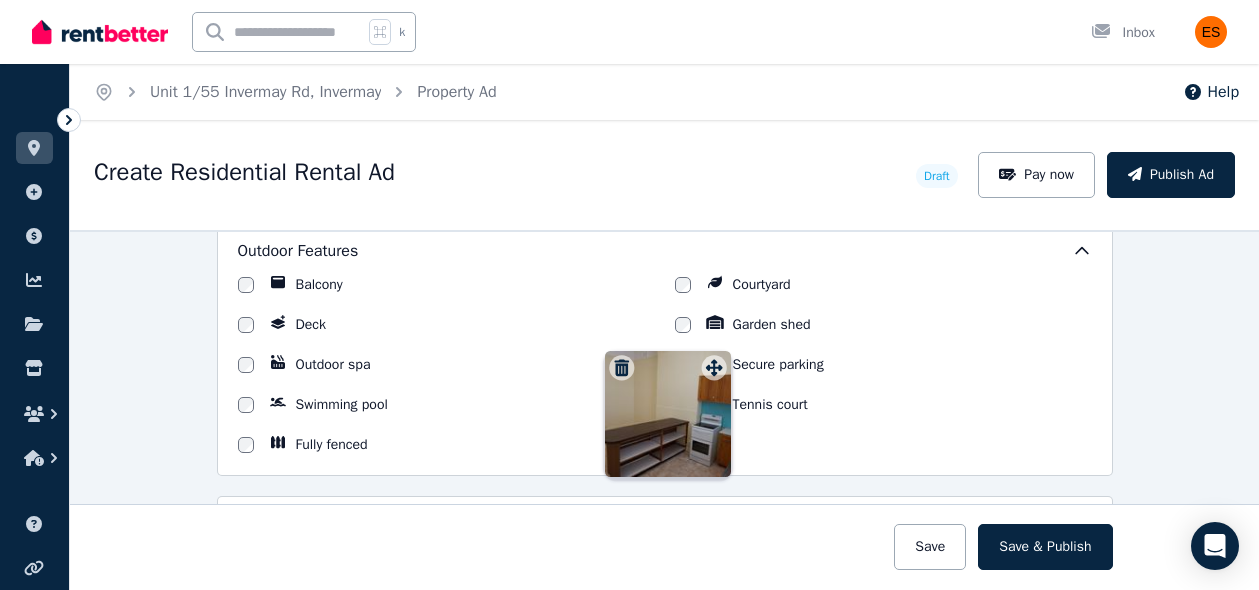 click on "**********" at bounding box center (665, 134) 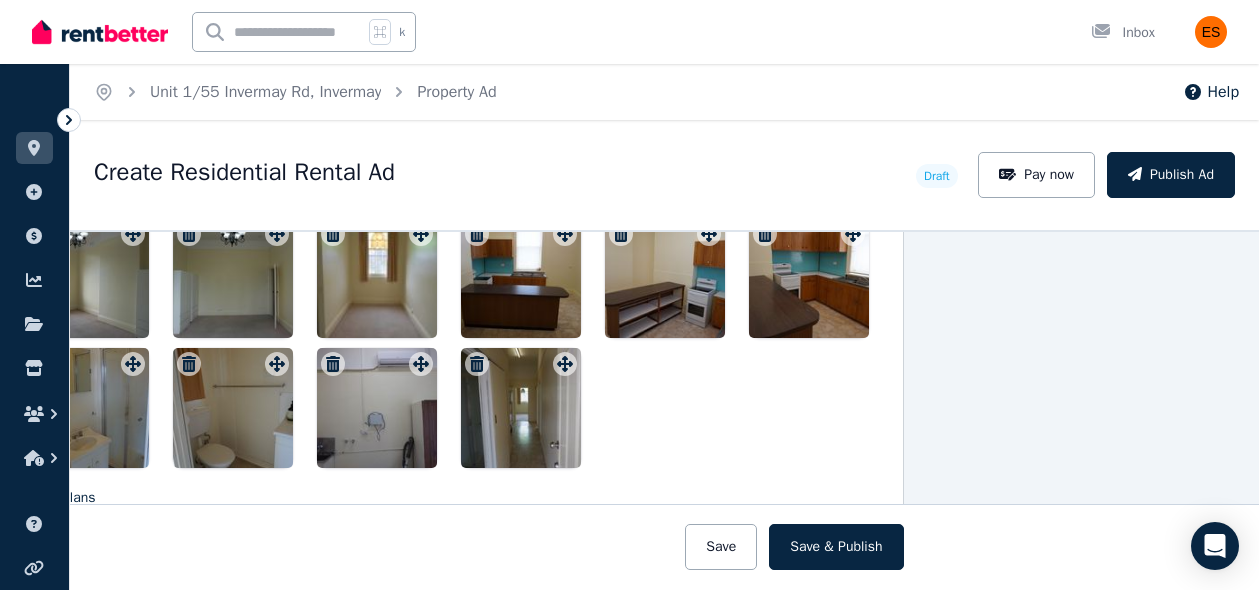 scroll, scrollTop: 2631, scrollLeft: 209, axis: both 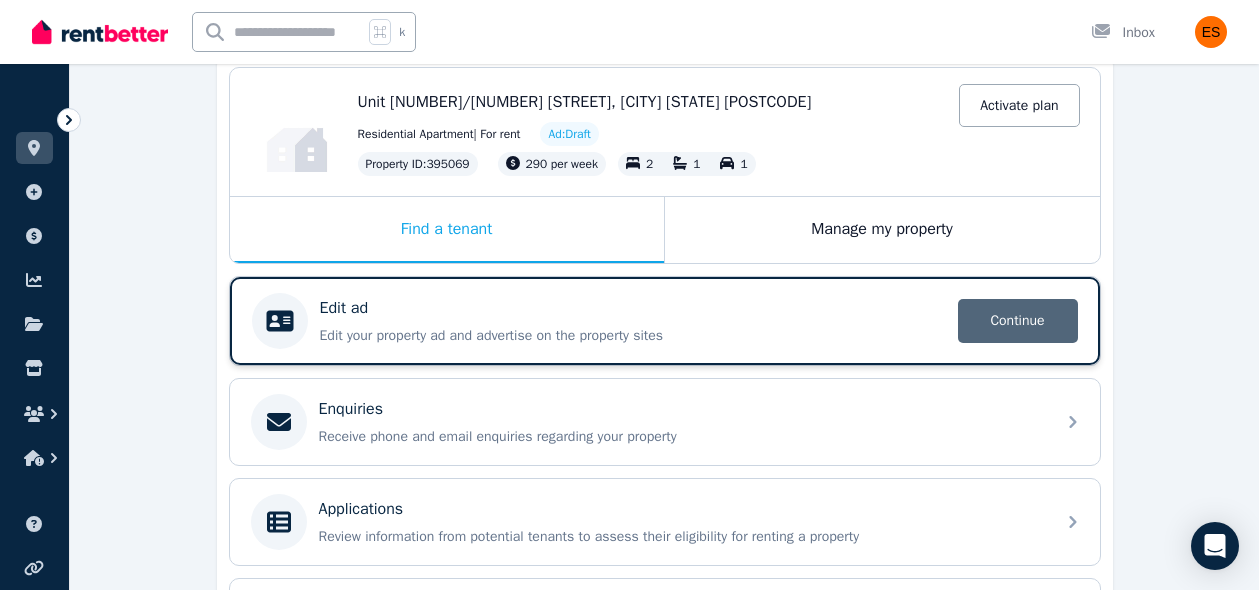 click on "Continue" at bounding box center (1018, 321) 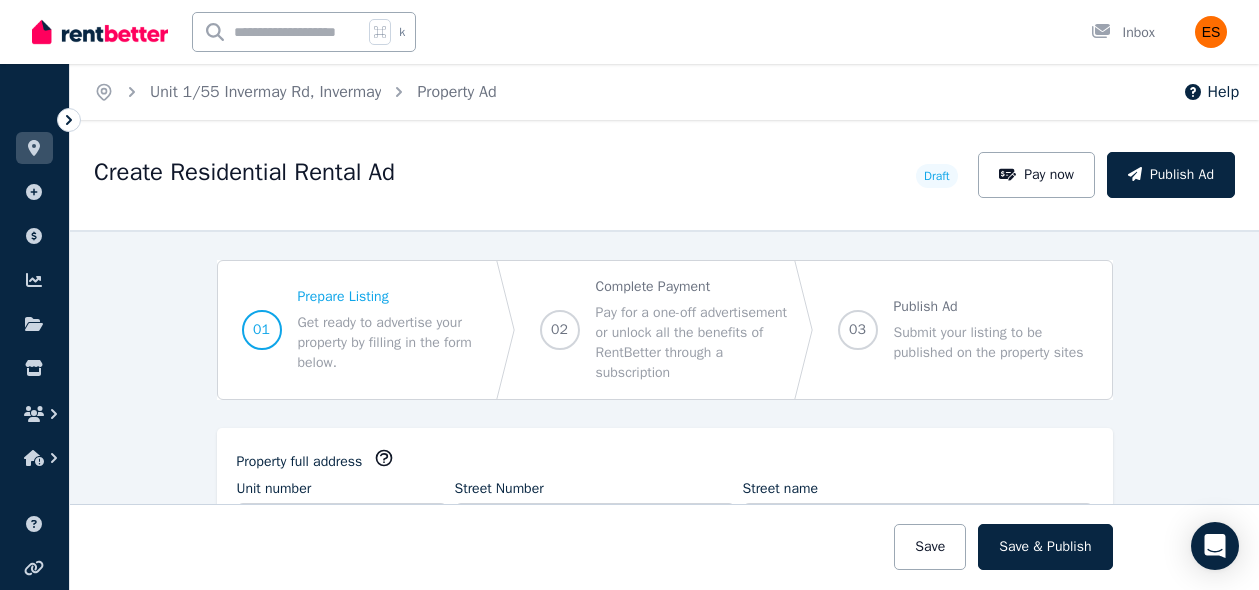 scroll, scrollTop: 0, scrollLeft: 0, axis: both 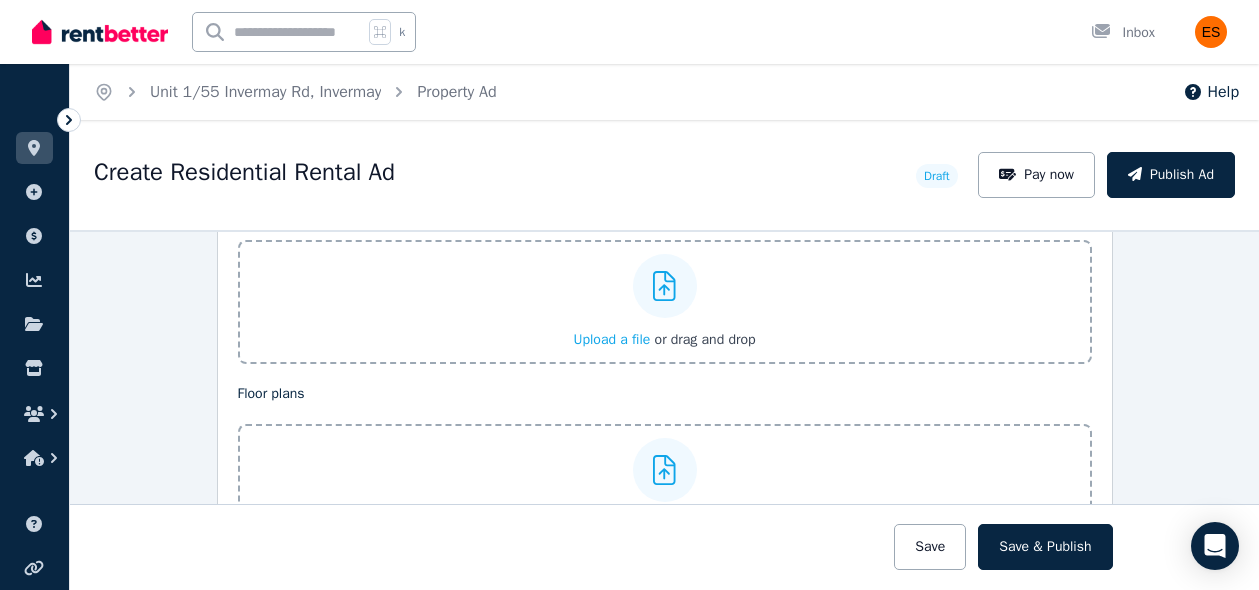 click on "Upload a file" at bounding box center (611, 339) 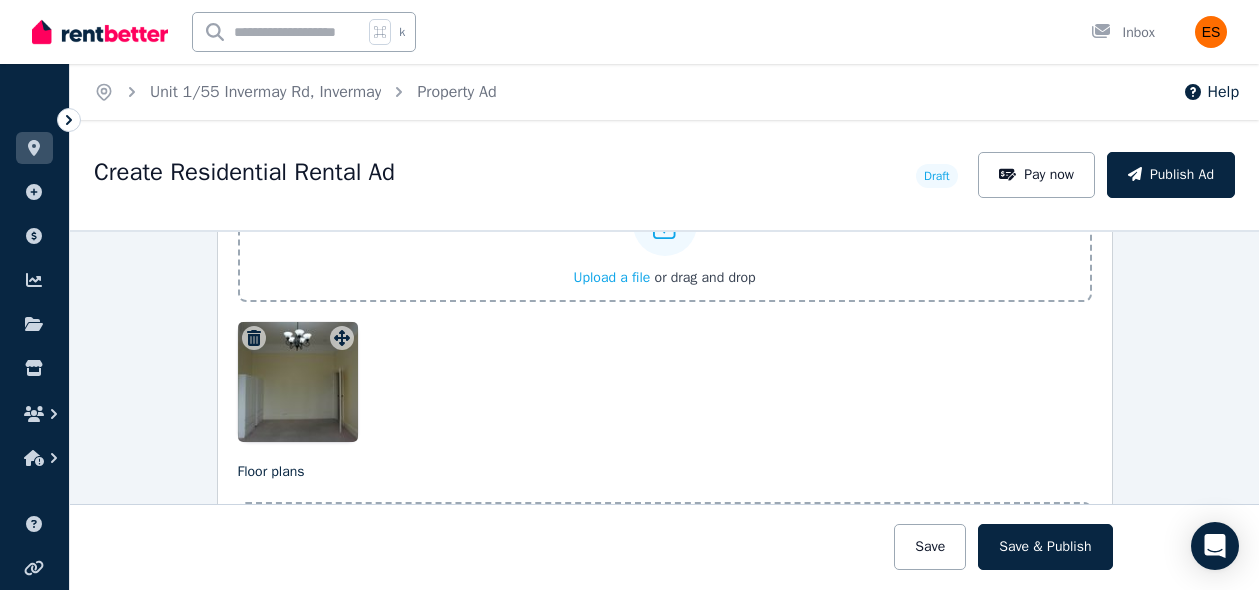 scroll, scrollTop: 2522, scrollLeft: 0, axis: vertical 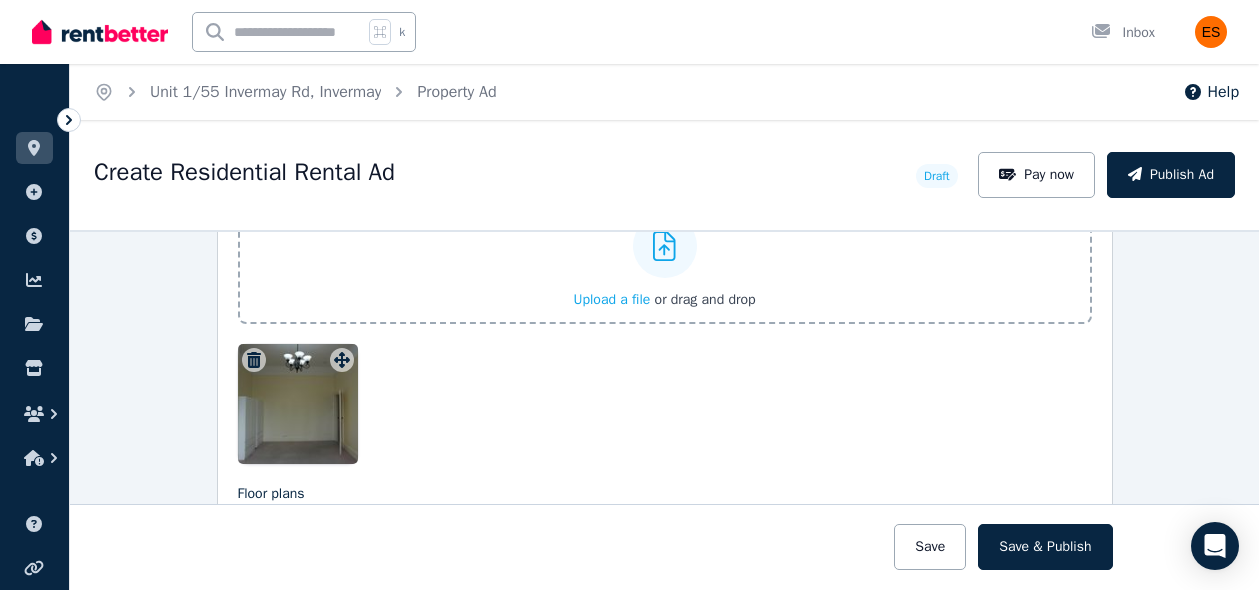 click on "Upload a file" at bounding box center [611, 299] 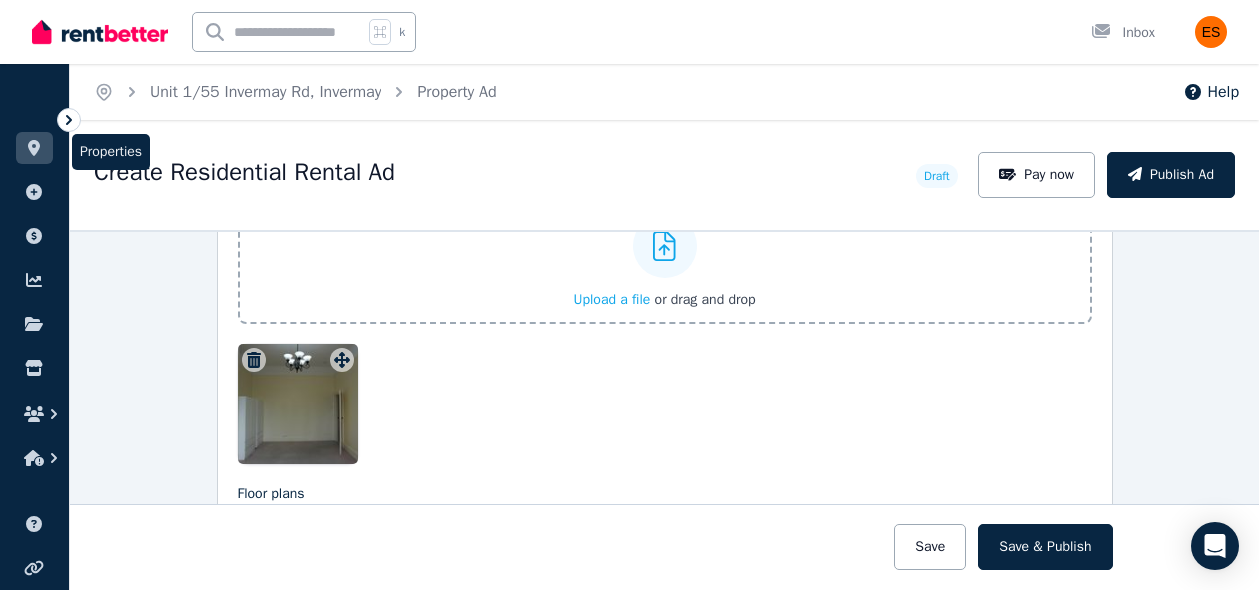 click at bounding box center (34, 148) 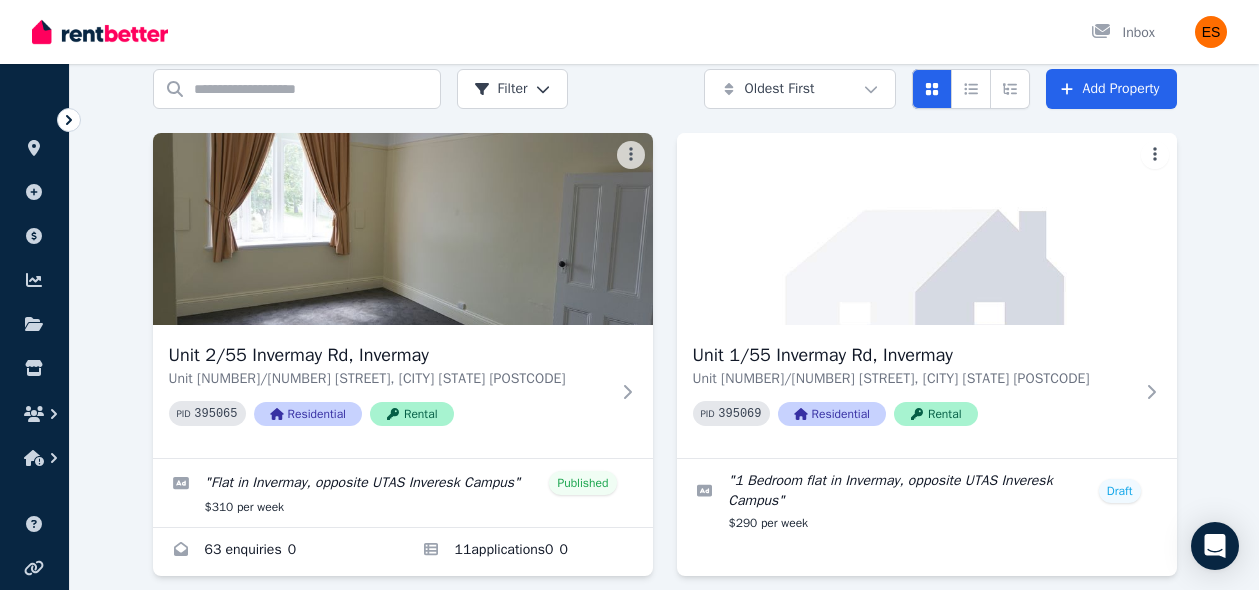 scroll, scrollTop: 75, scrollLeft: 0, axis: vertical 